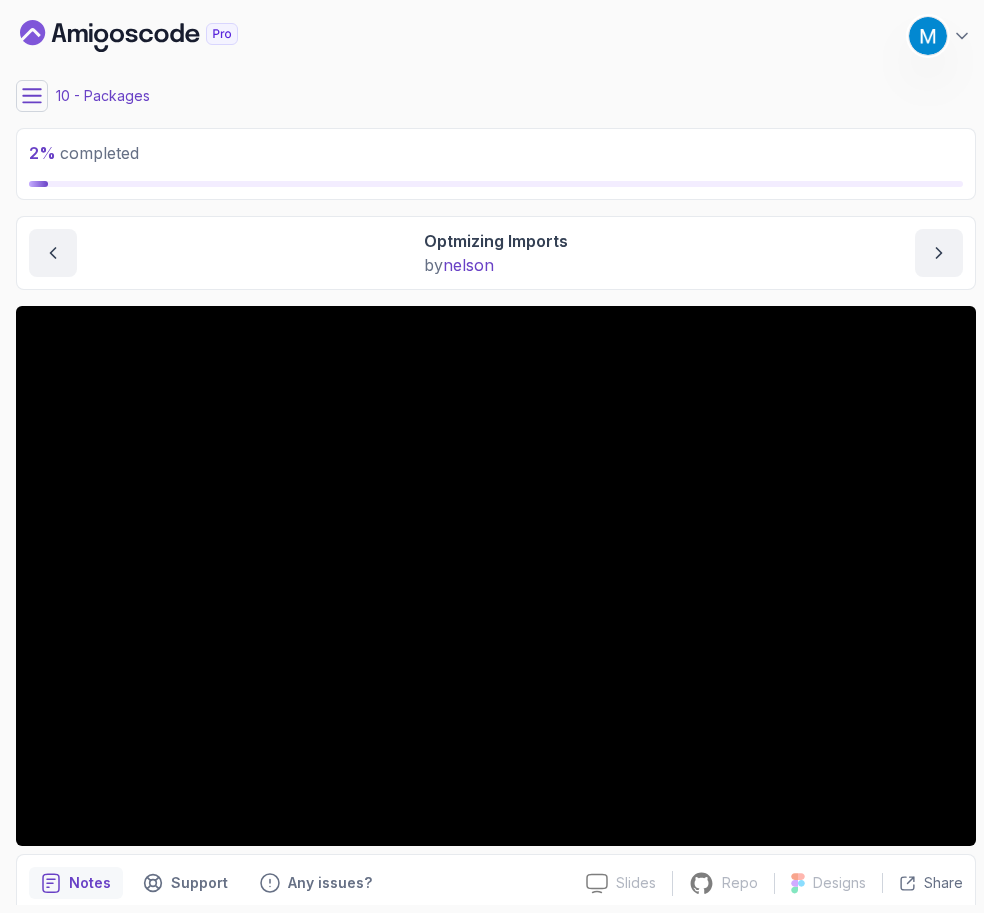 scroll, scrollTop: 0, scrollLeft: 0, axis: both 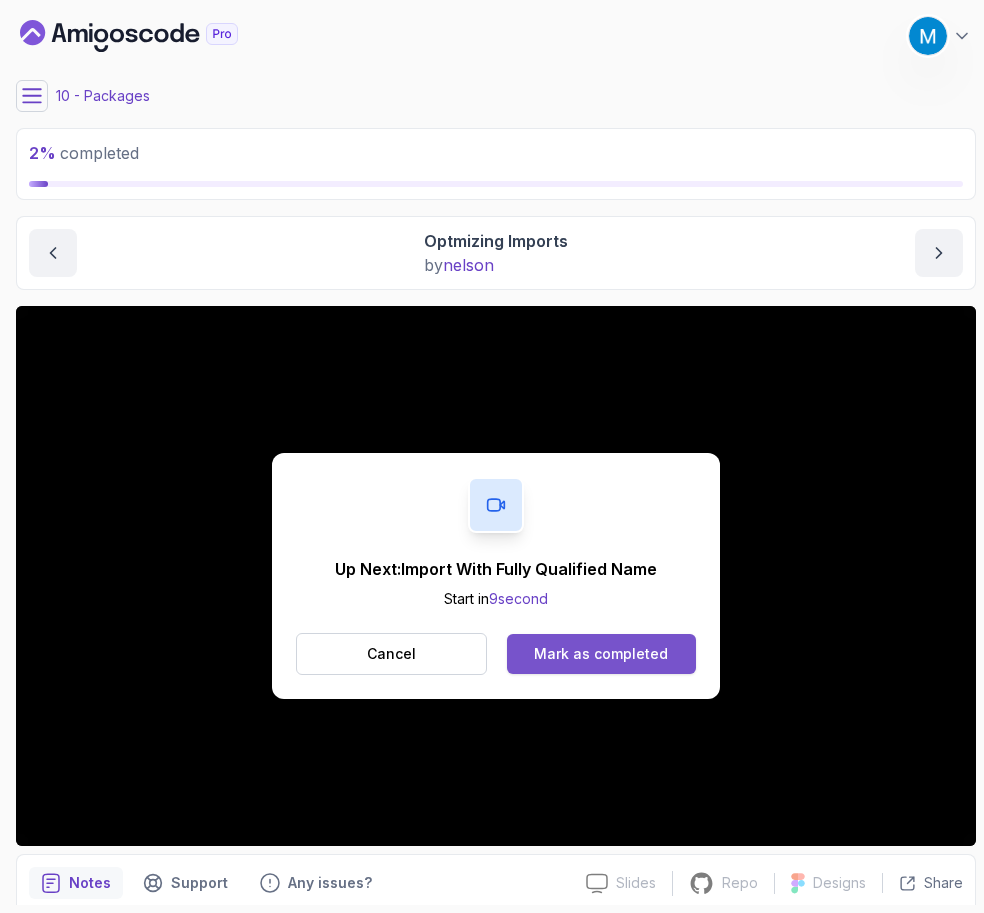 click on "Mark as completed" at bounding box center [601, 654] 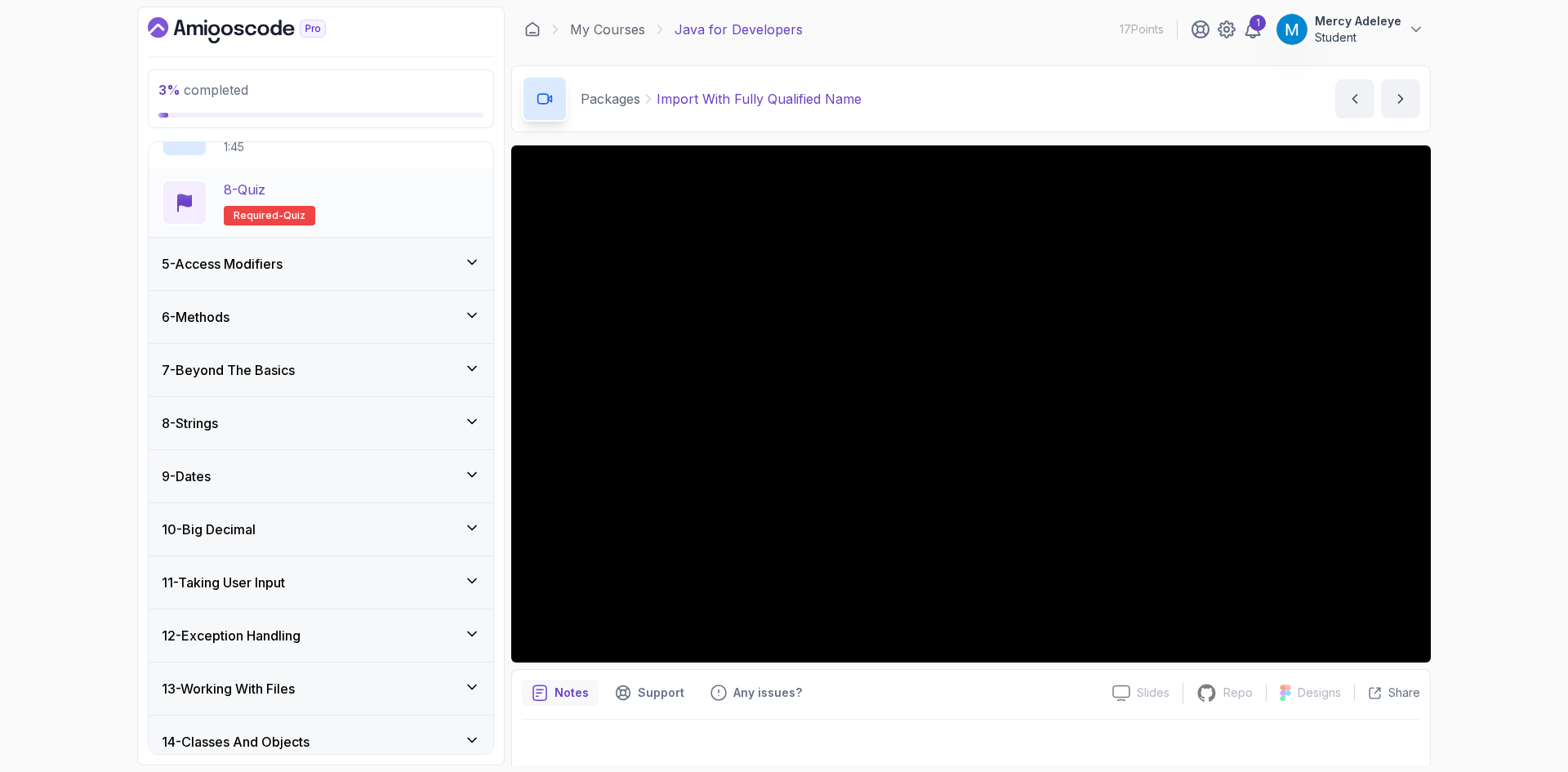 scroll, scrollTop: 667, scrollLeft: 0, axis: vertical 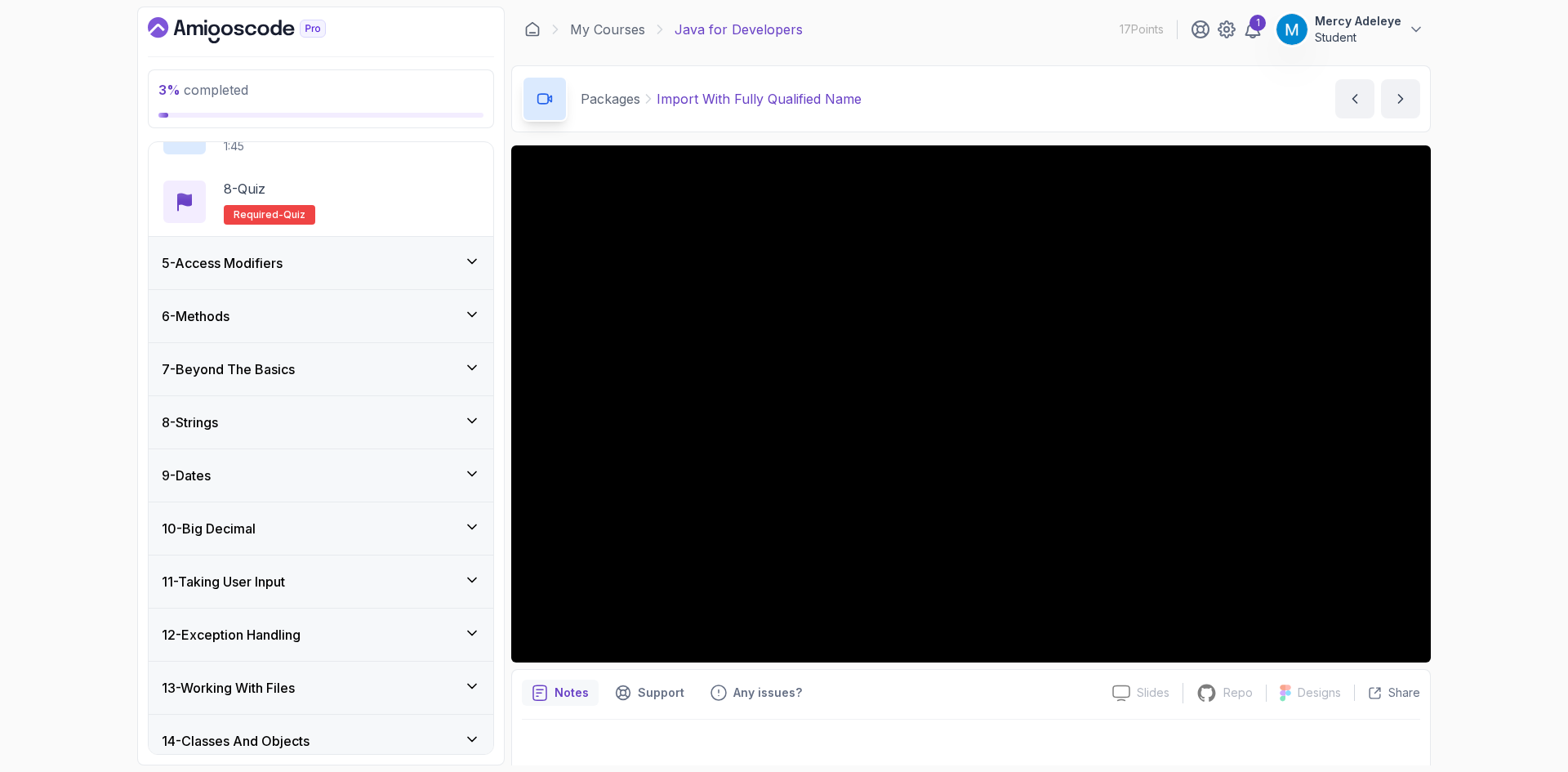 click on "8  -  Strings" at bounding box center [321, 422] 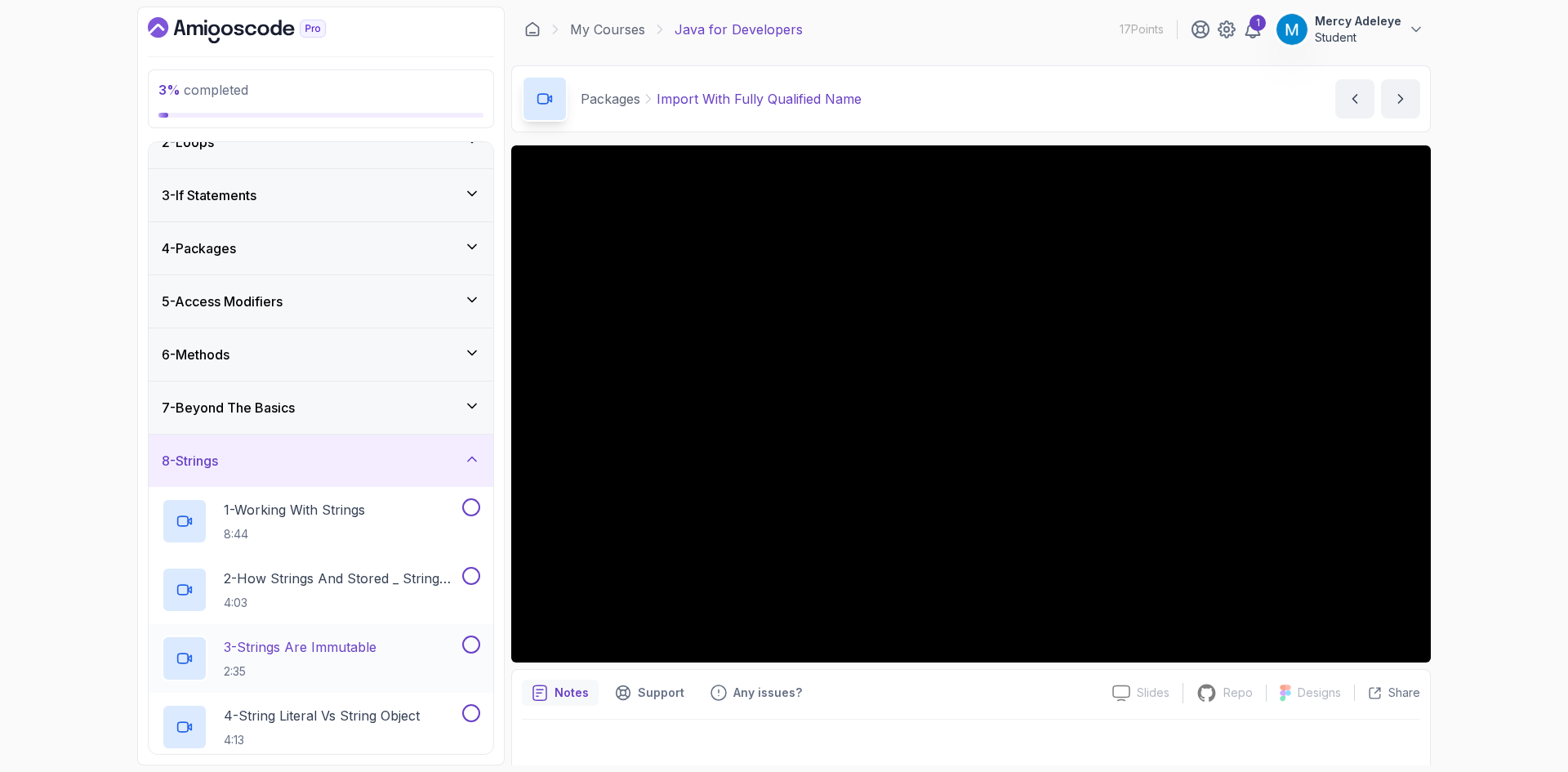 scroll, scrollTop: 0, scrollLeft: 0, axis: both 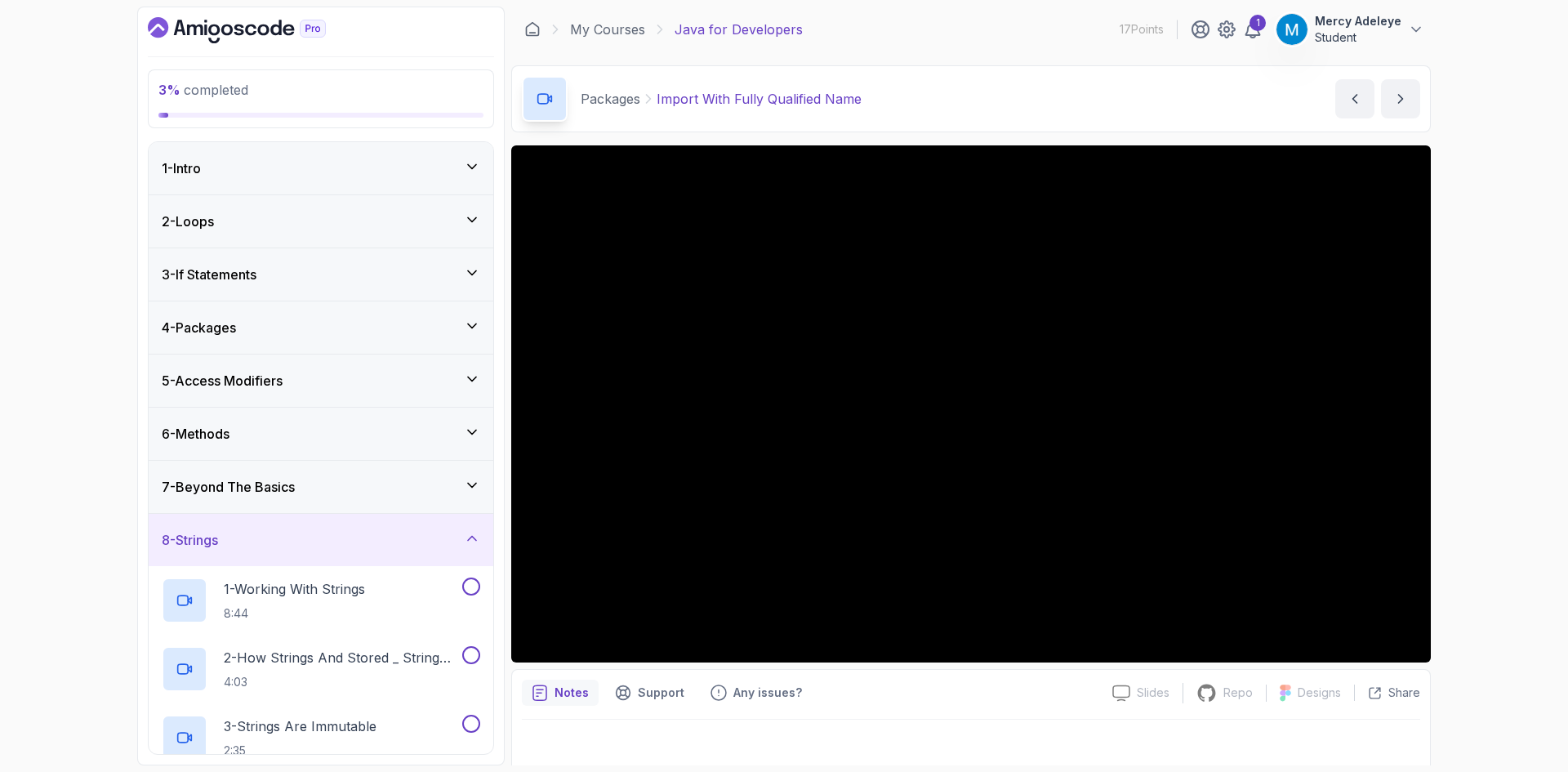 click on "4  -  Packages" at bounding box center (321, 328) 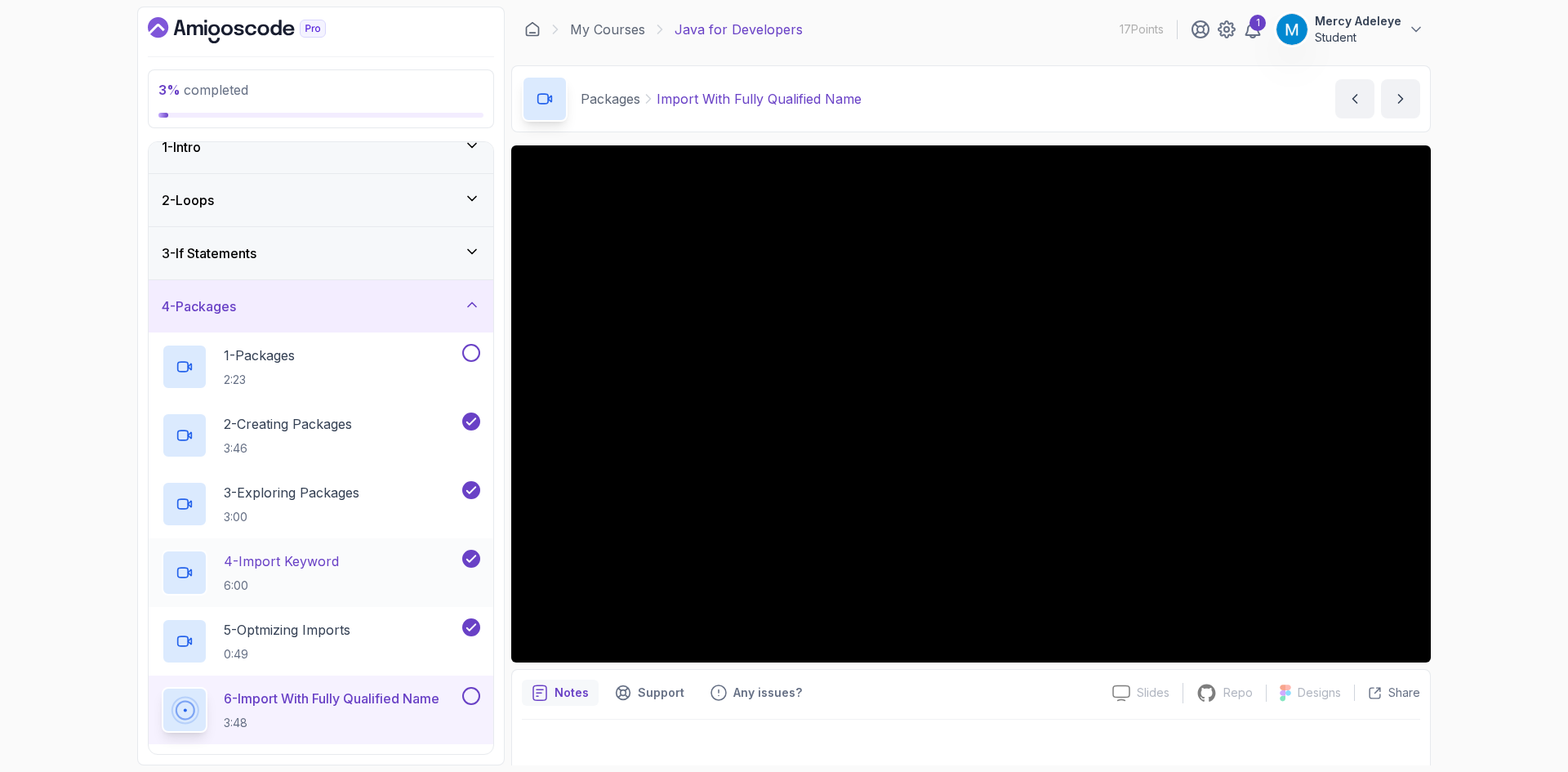scroll, scrollTop: 23, scrollLeft: 0, axis: vertical 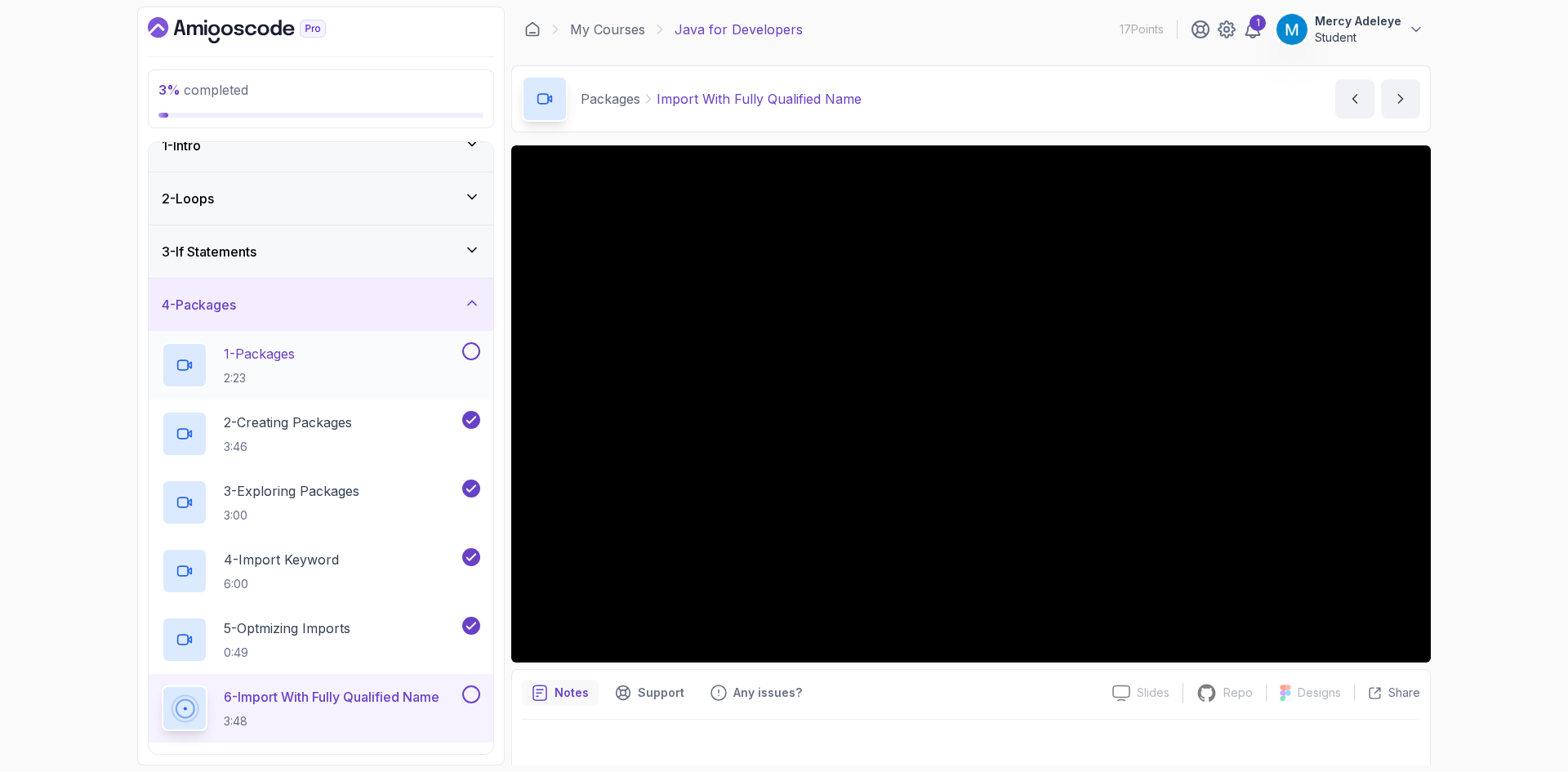 click at bounding box center (471, 351) 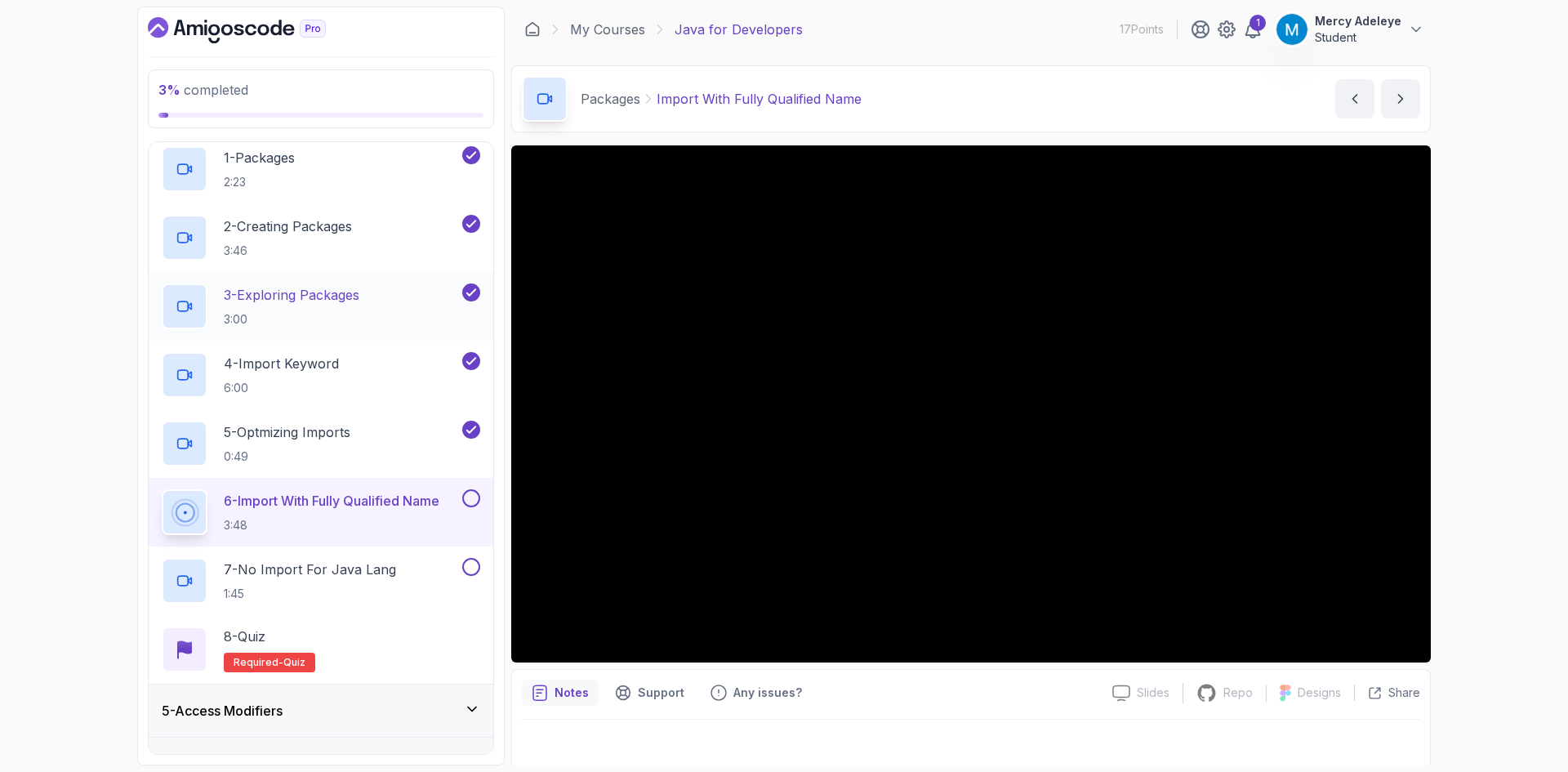 scroll, scrollTop: 220, scrollLeft: 0, axis: vertical 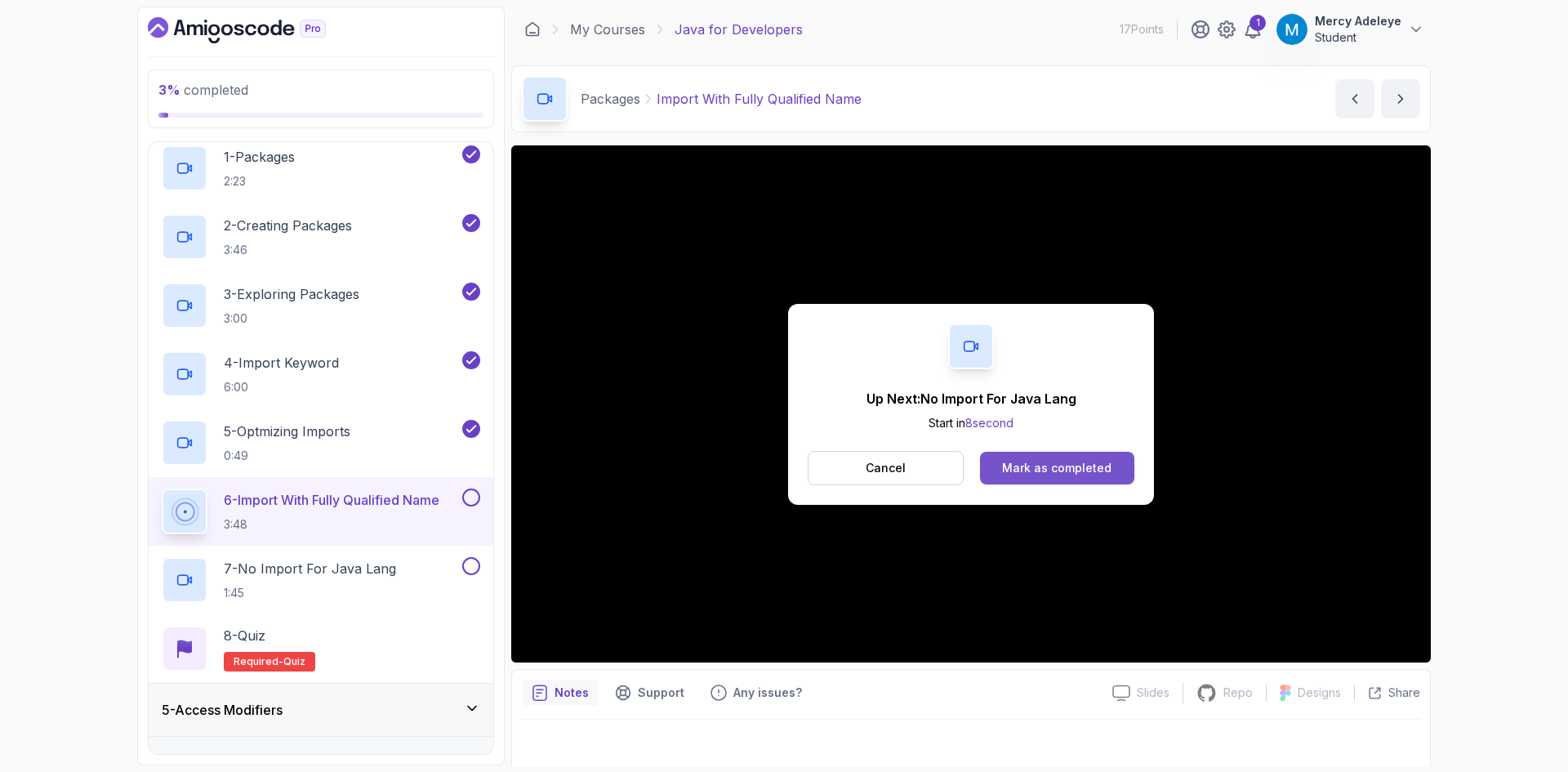 click on "Mark as completed" at bounding box center [1057, 468] 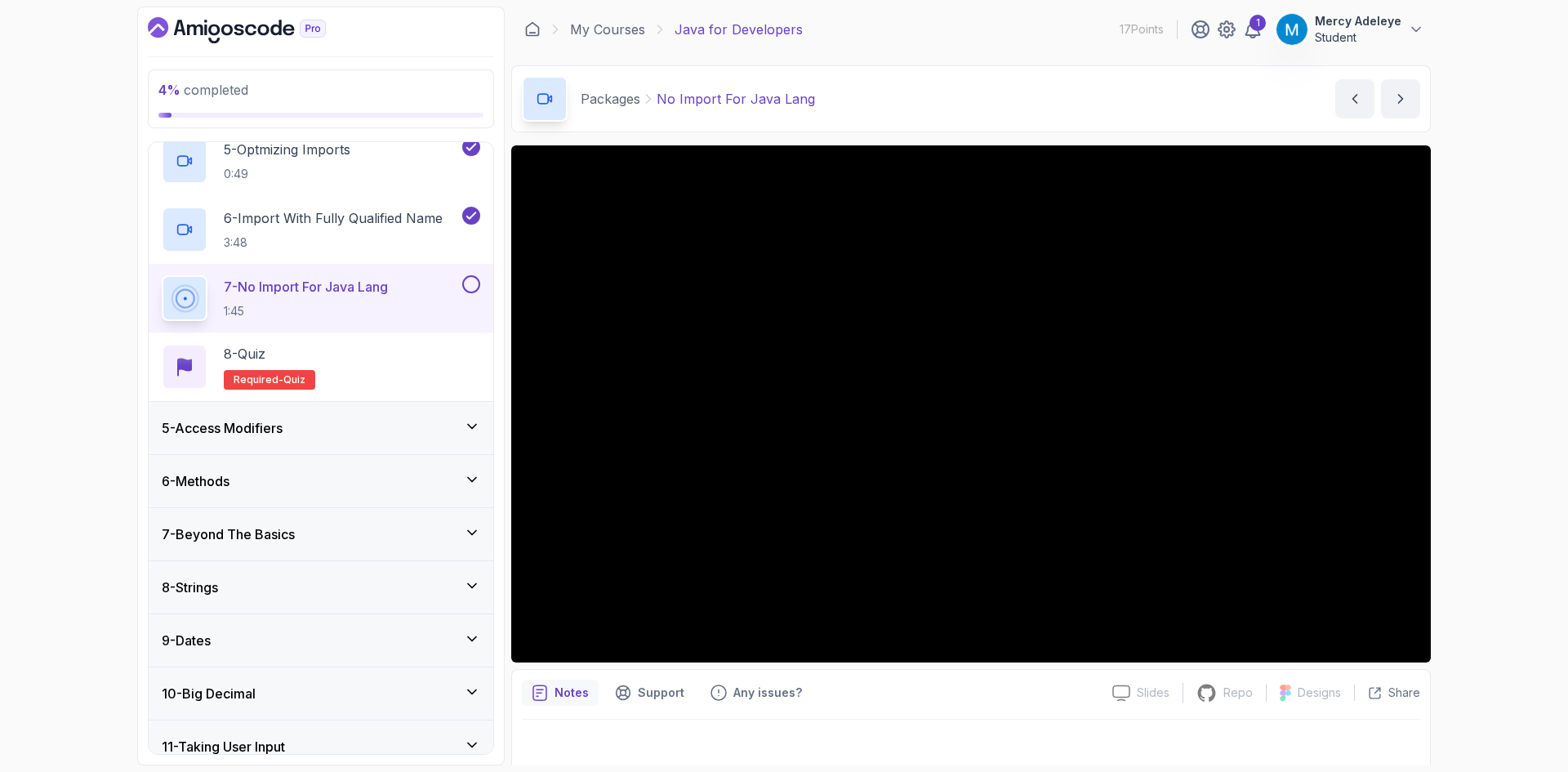 scroll, scrollTop: 505, scrollLeft: 0, axis: vertical 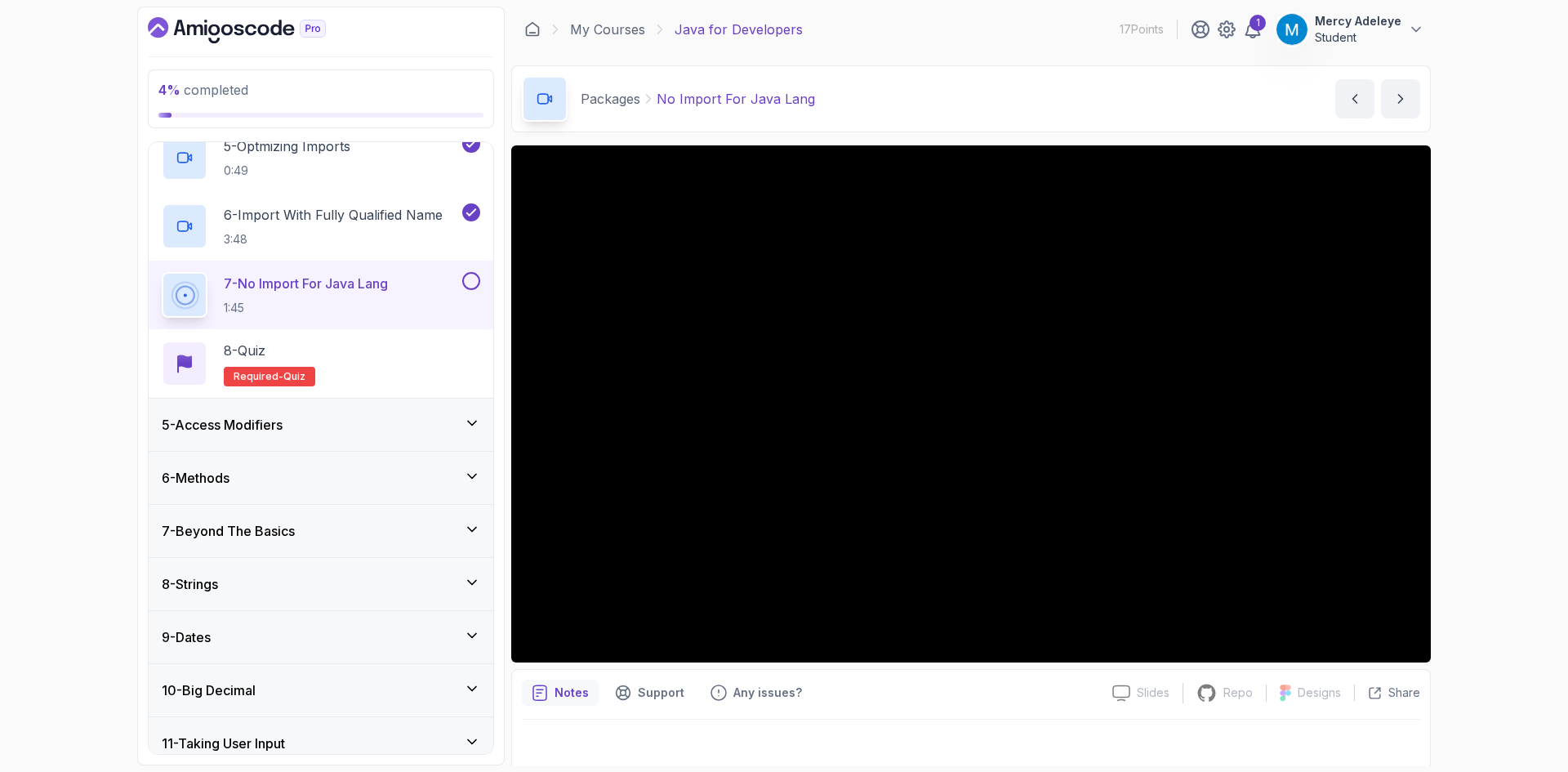 click 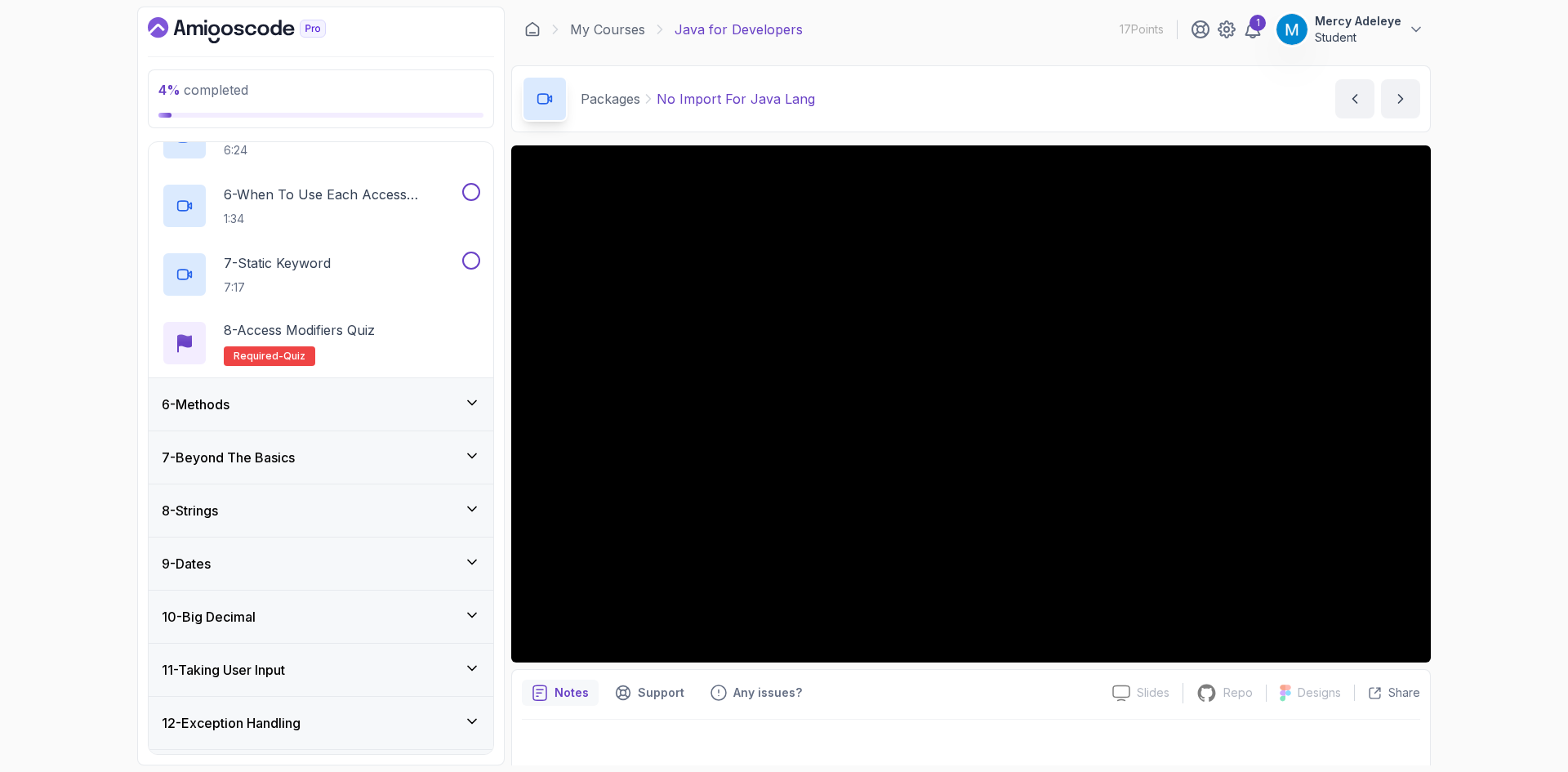 scroll, scrollTop: 578, scrollLeft: 0, axis: vertical 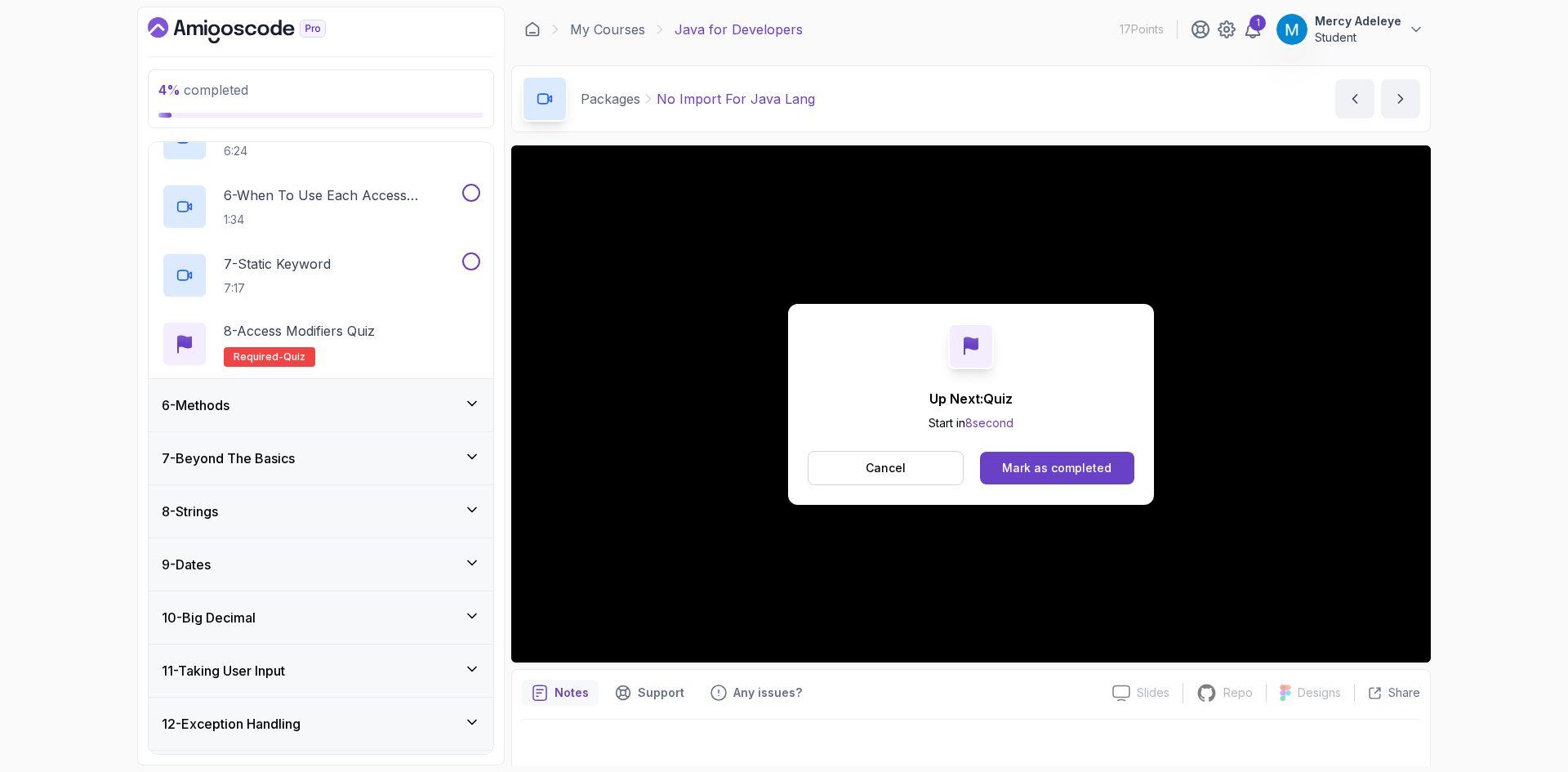 drag, startPoint x: 1043, startPoint y: 464, endPoint x: 519, endPoint y: 430, distance: 525.1019 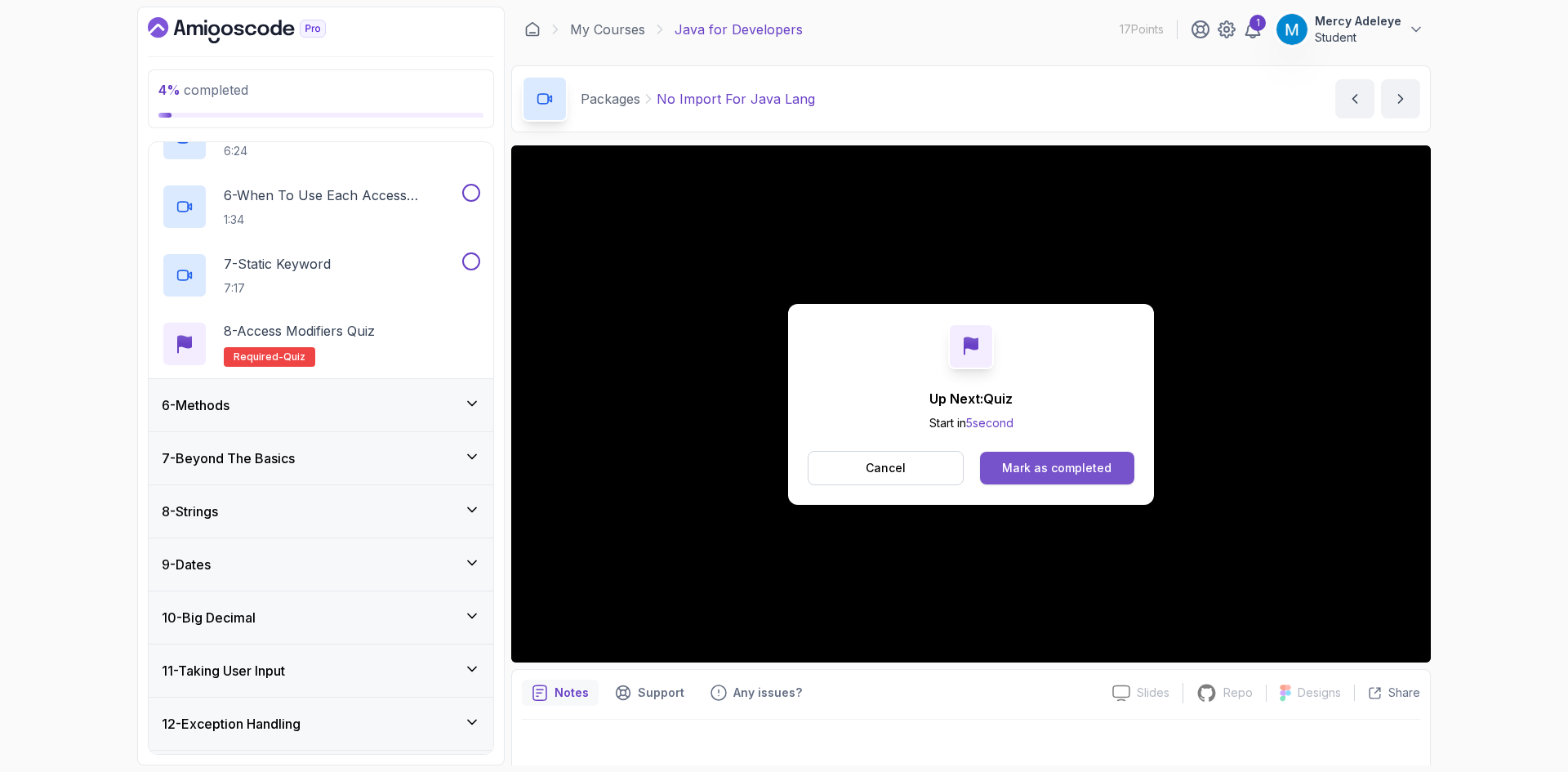 click on "Mark as completed" at bounding box center [1057, 468] 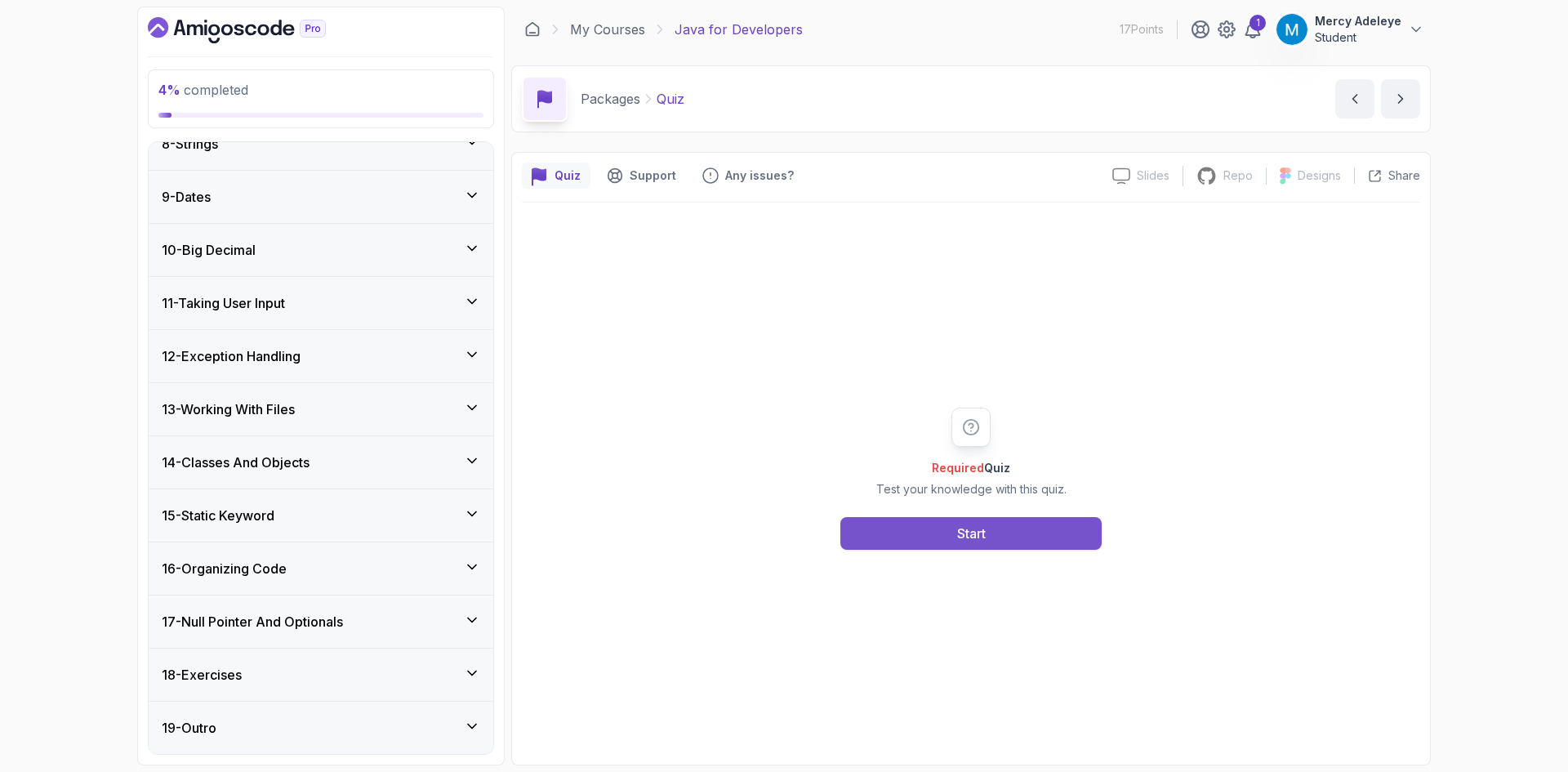 scroll, scrollTop: 945, scrollLeft: 0, axis: vertical 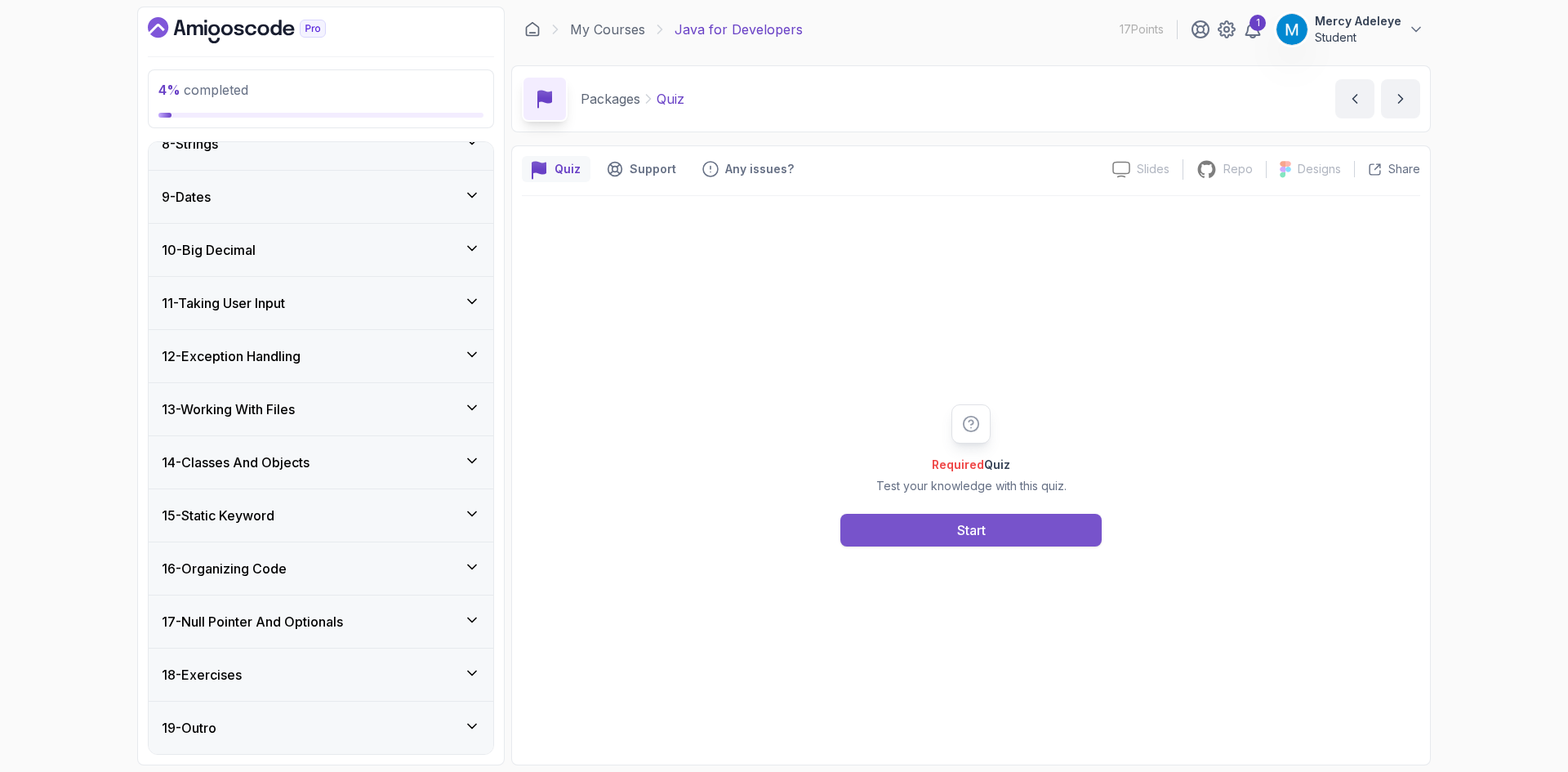 click on "Start" at bounding box center [971, 530] 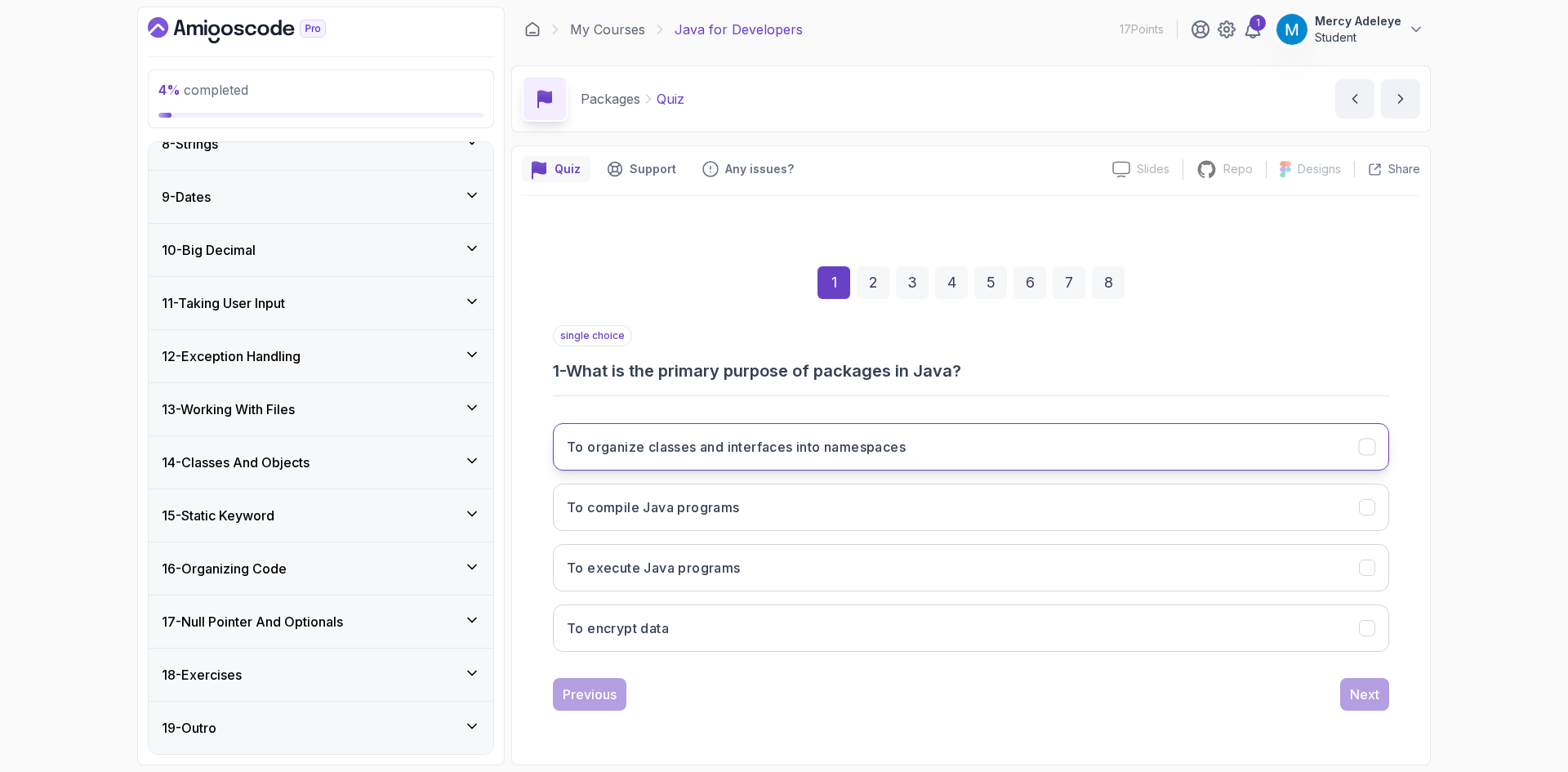 click on "To organize classes and interfaces into namespaces" at bounding box center (736, 447) 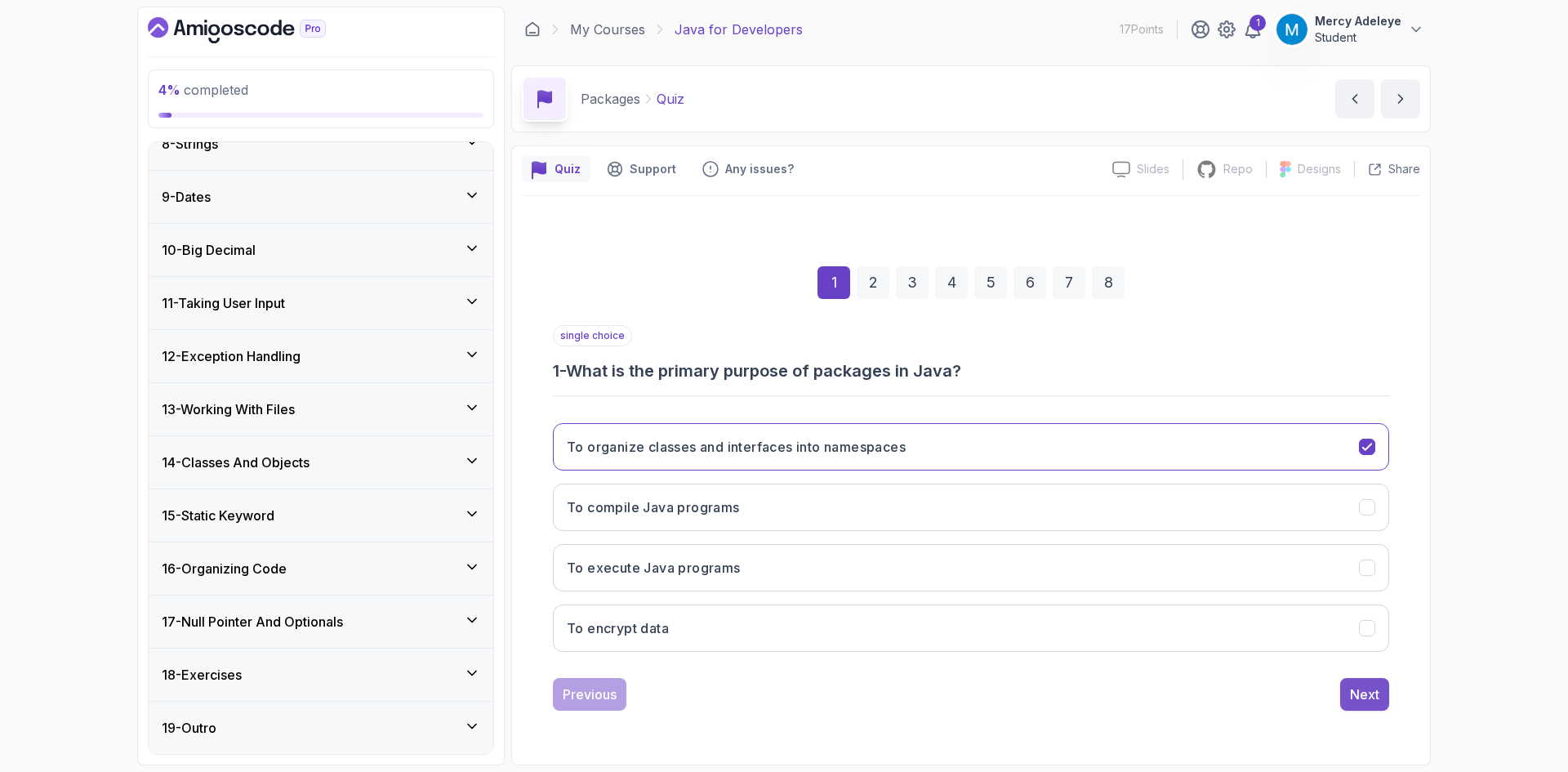 click on "Next" at bounding box center [1365, 694] 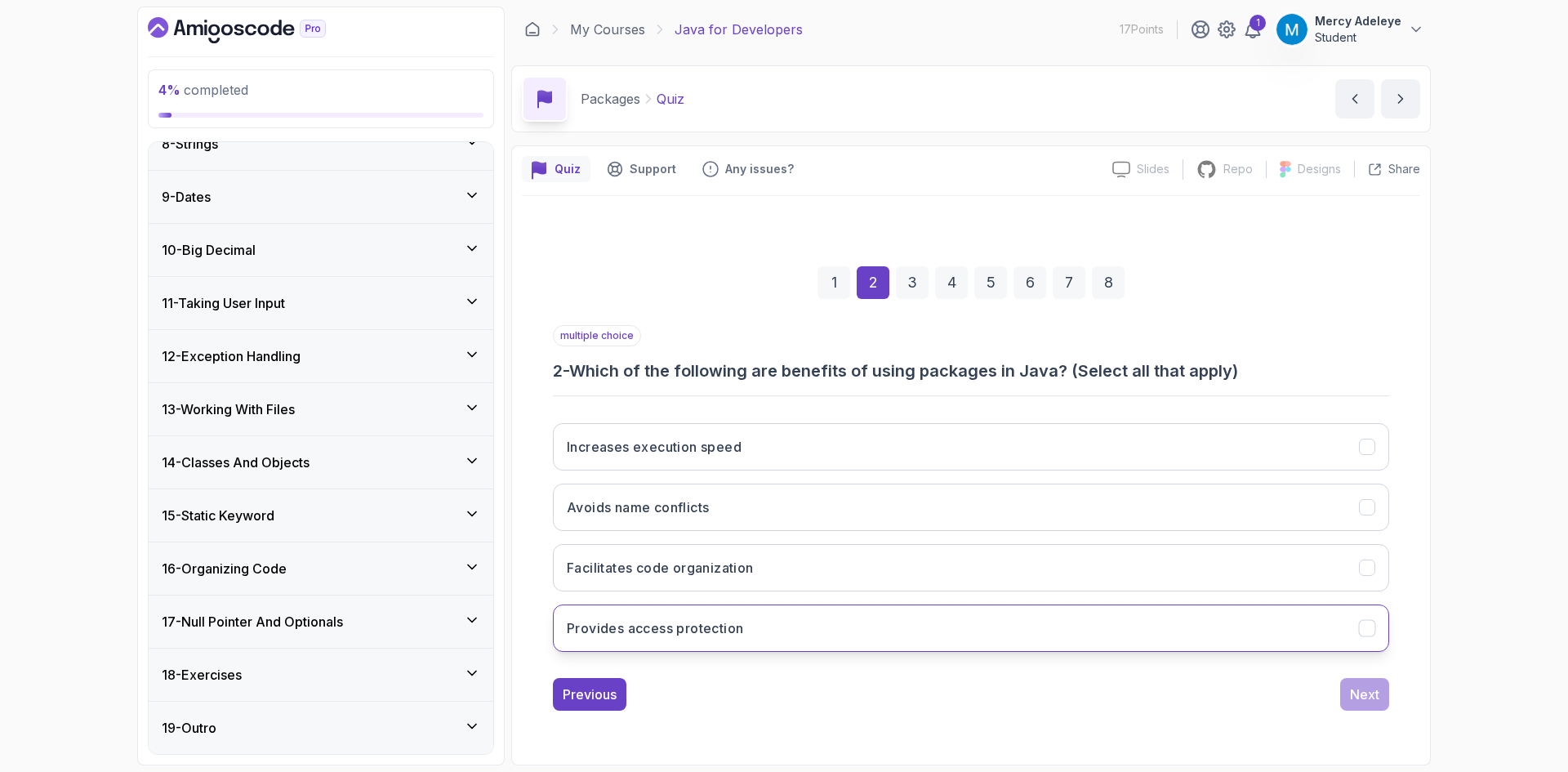 click on "Provides access protection" at bounding box center (971, 628) 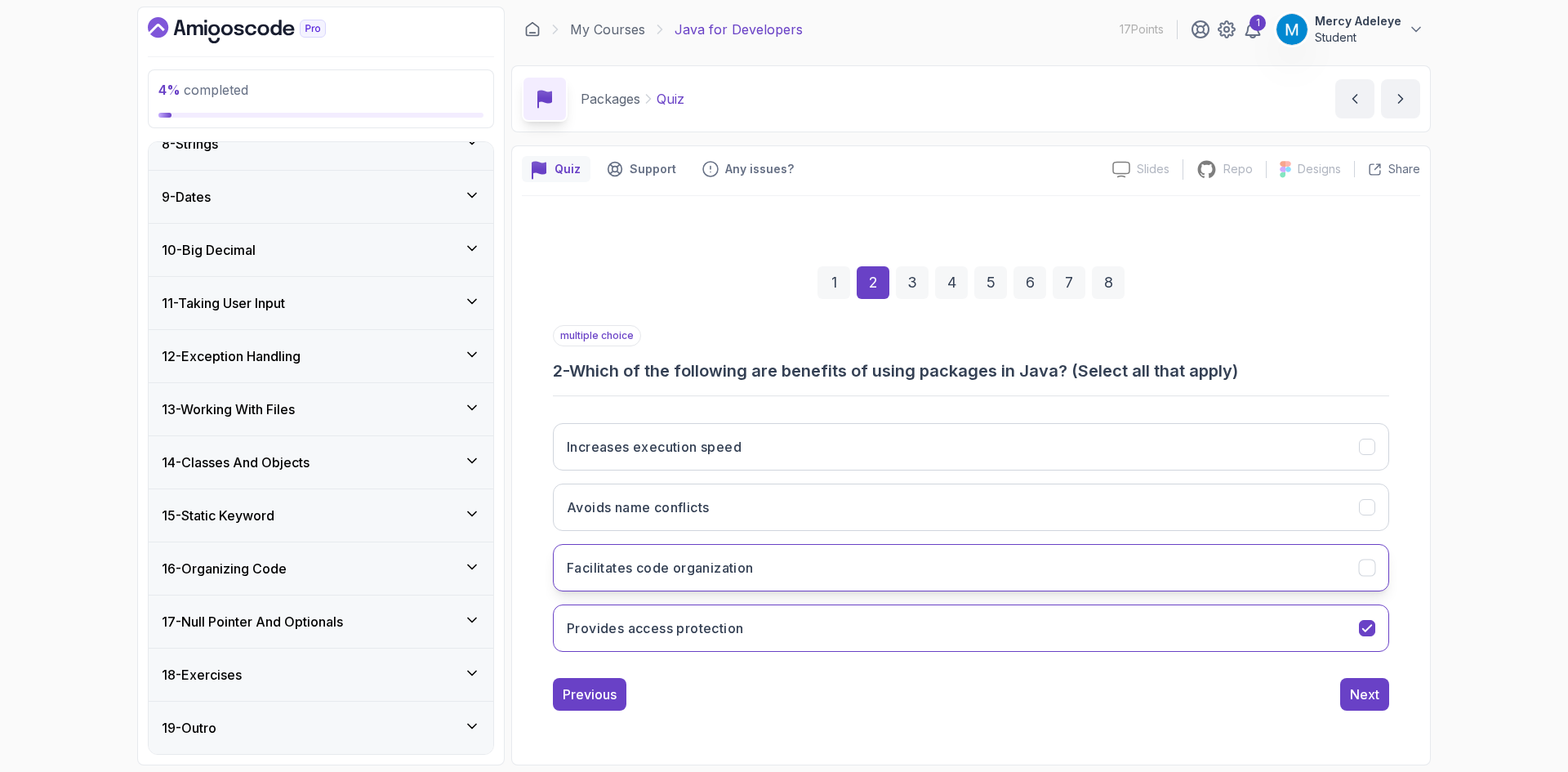 click on "Facilitates code organization" at bounding box center [971, 568] 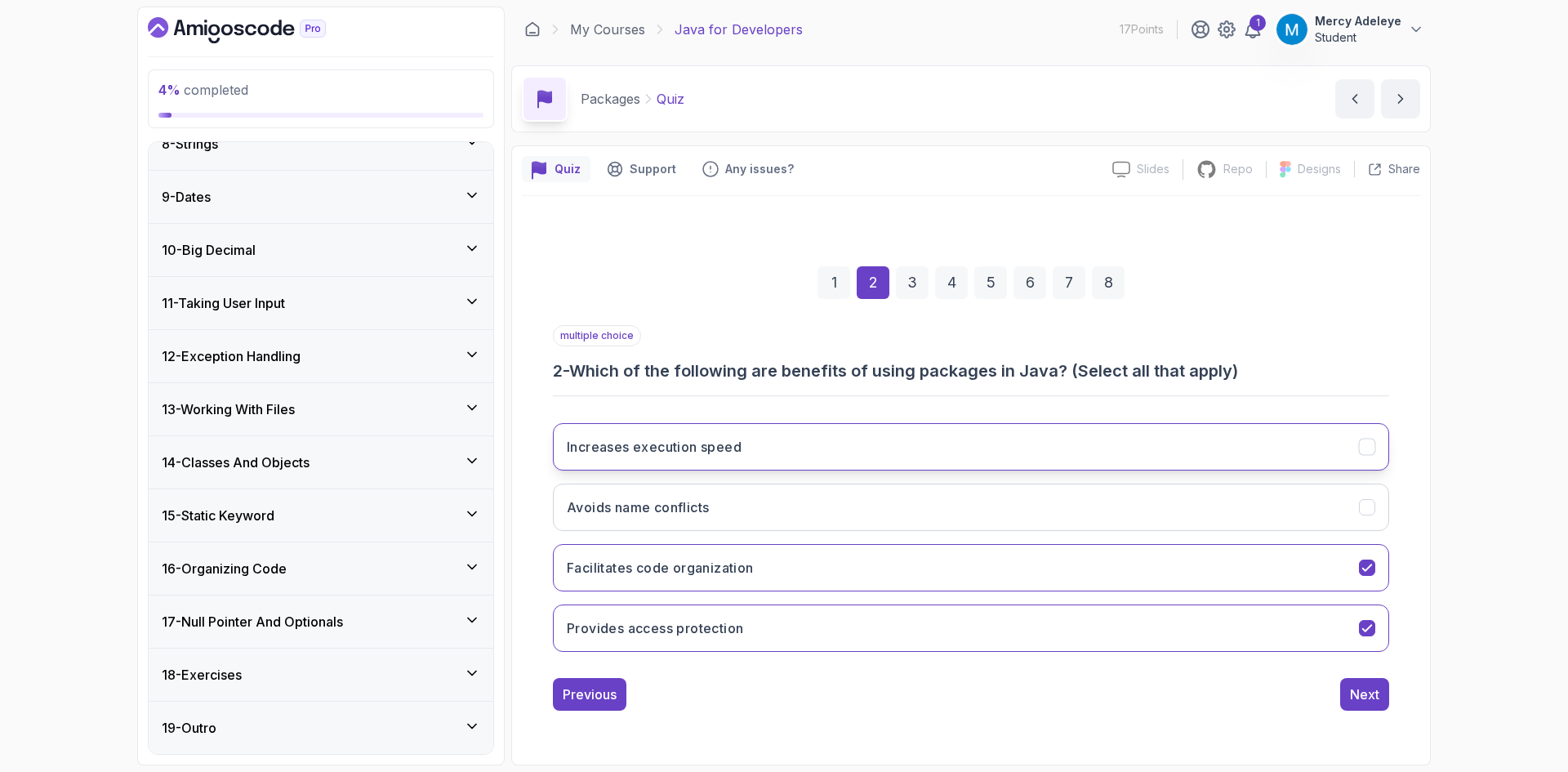 click on "Increases execution speed" at bounding box center (971, 447) 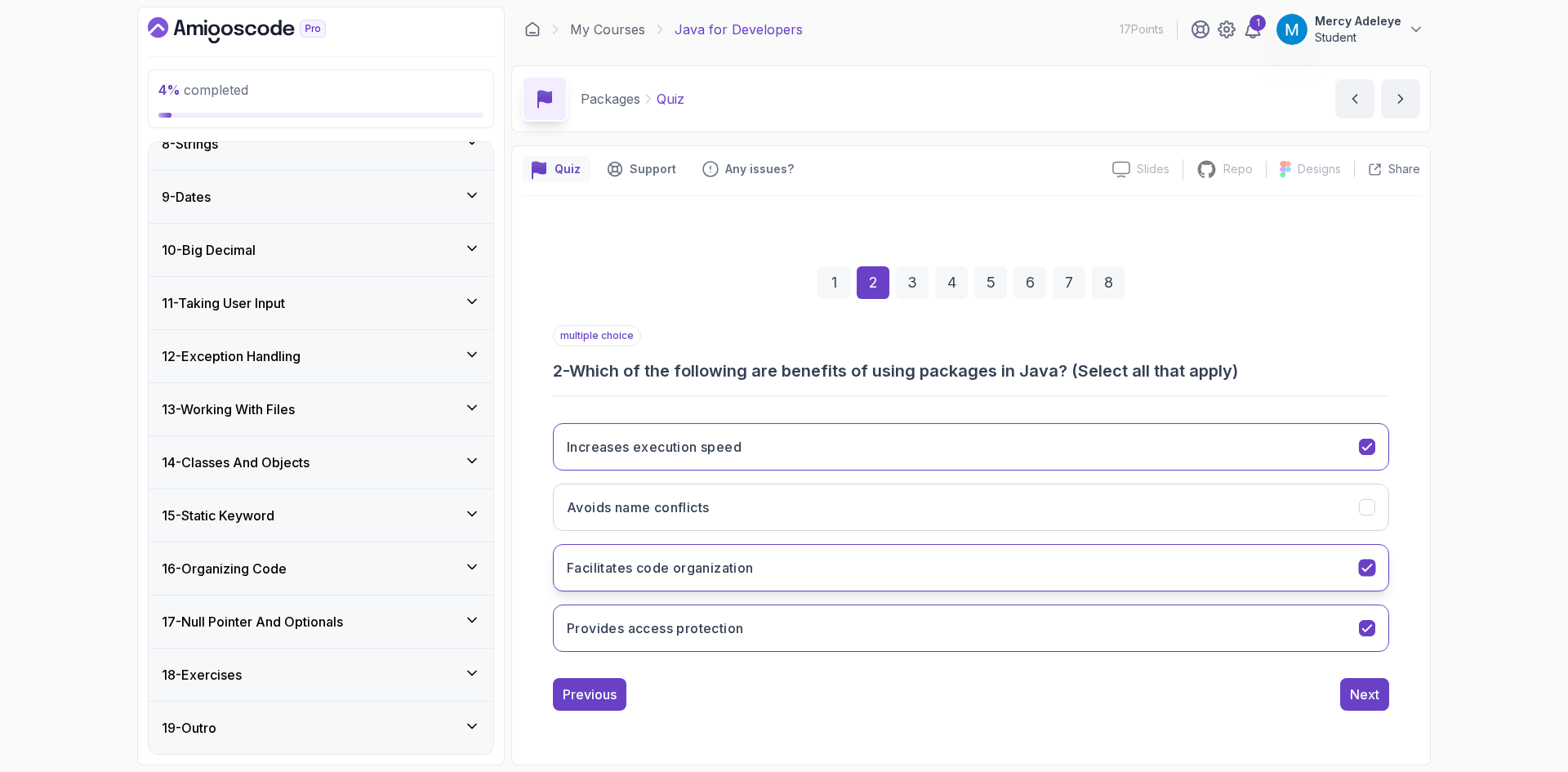 drag, startPoint x: 1220, startPoint y: 511, endPoint x: 1315, endPoint y: 556, distance: 105.11898 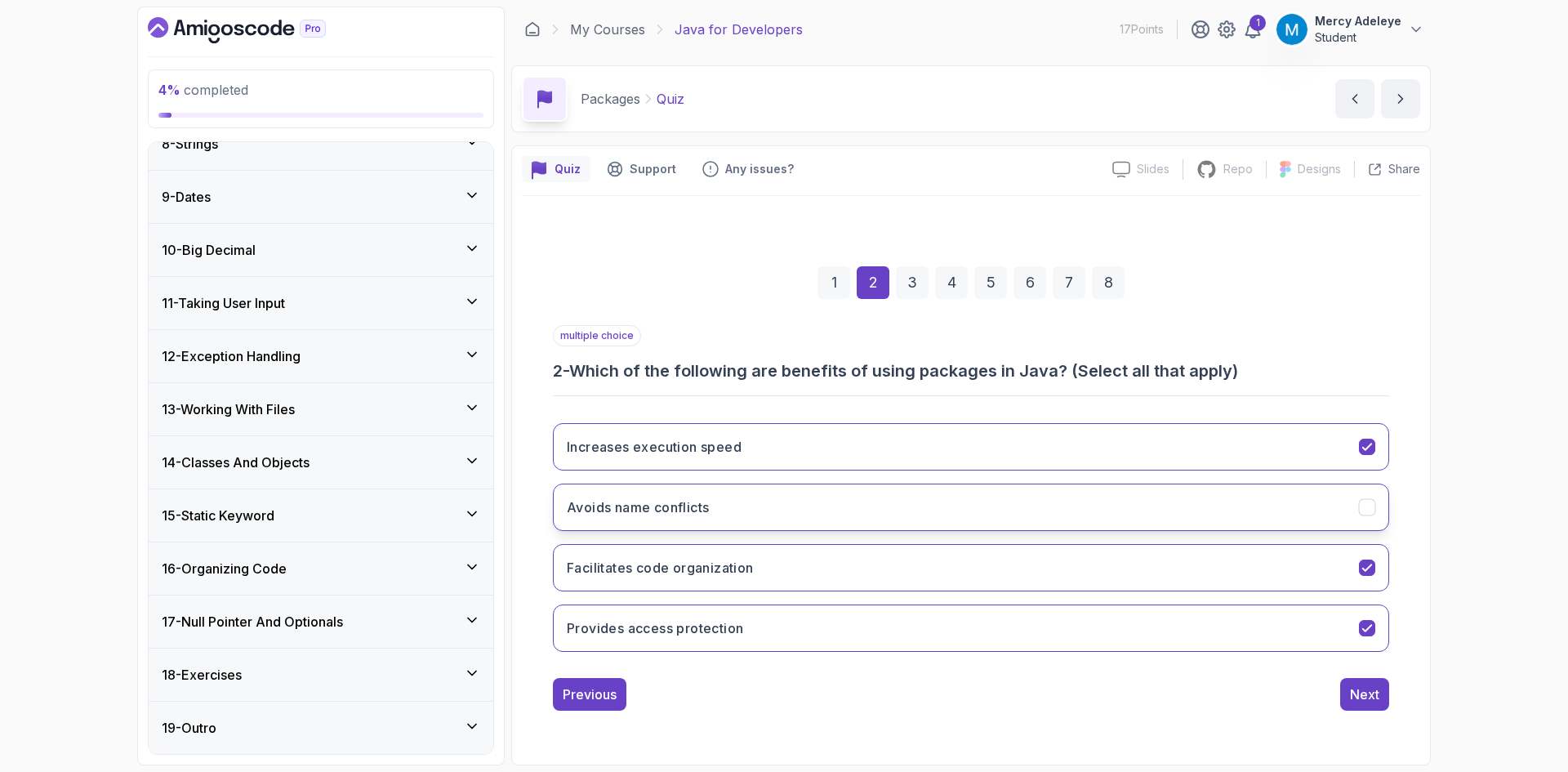 click on "Avoids name conflicts" at bounding box center [971, 507] 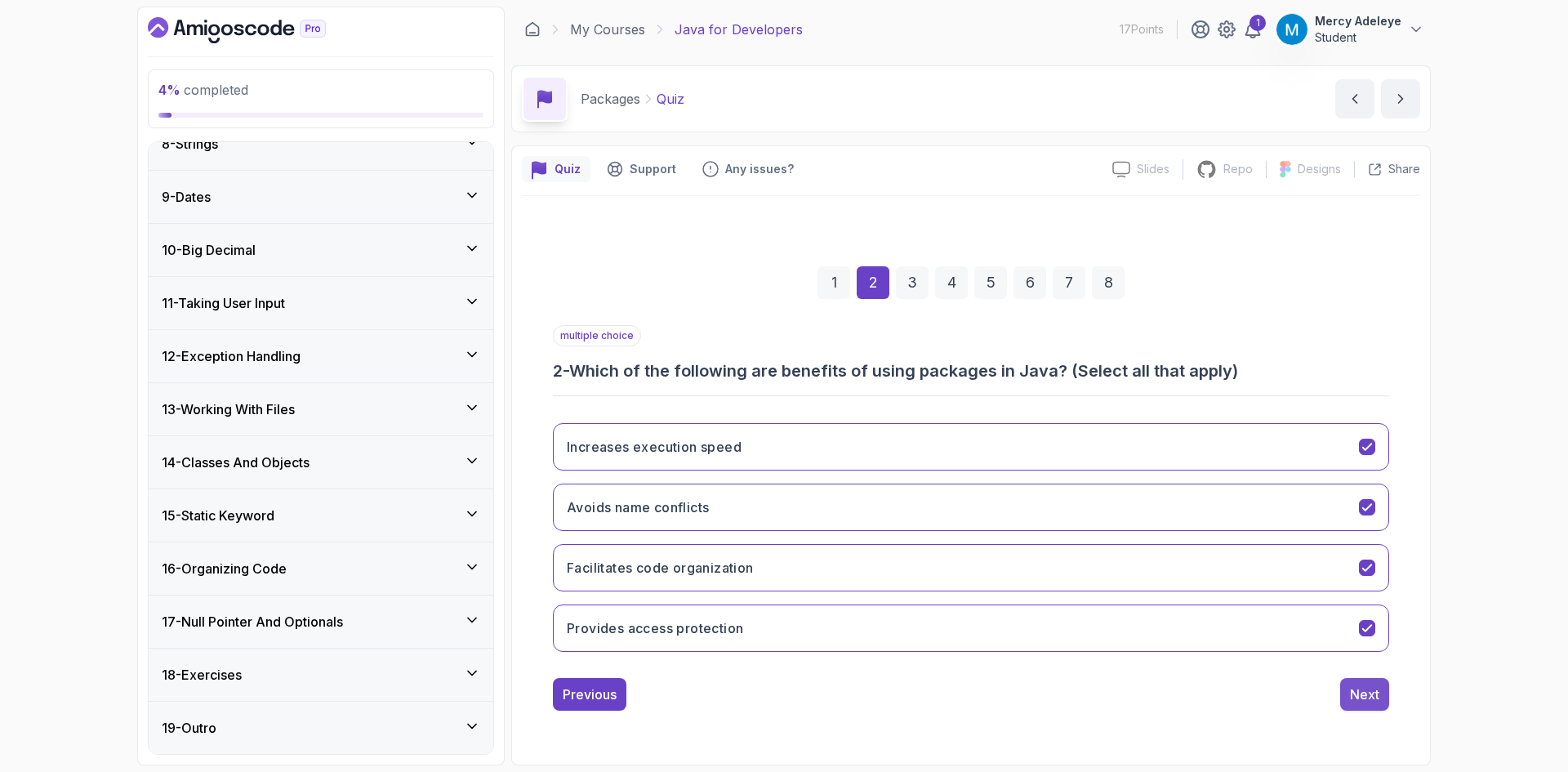 click on "Next" at bounding box center (1365, 694) 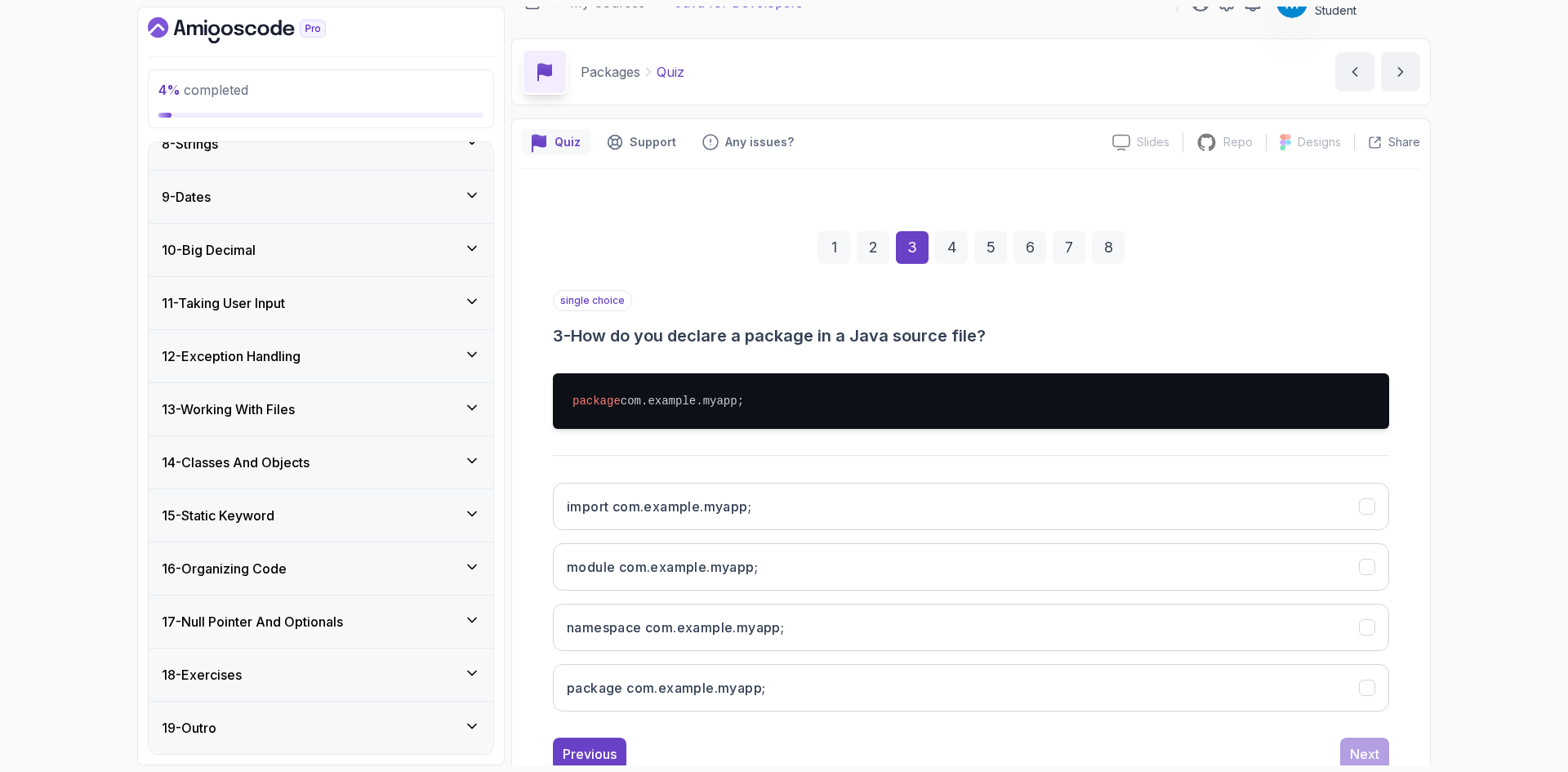 scroll, scrollTop: 78, scrollLeft: 0, axis: vertical 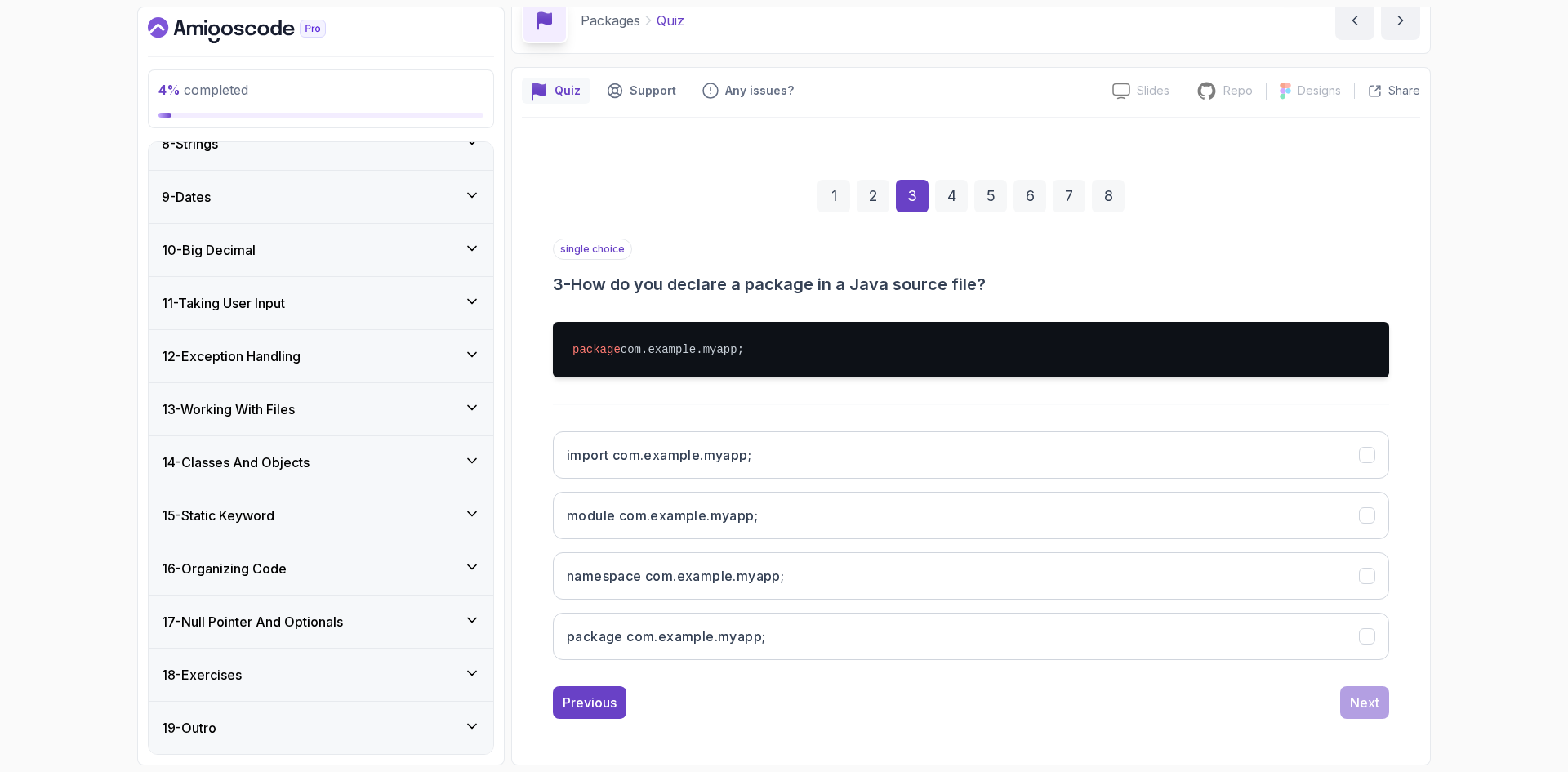 drag, startPoint x: 702, startPoint y: 619, endPoint x: 1070, endPoint y: 691, distance: 374.97733 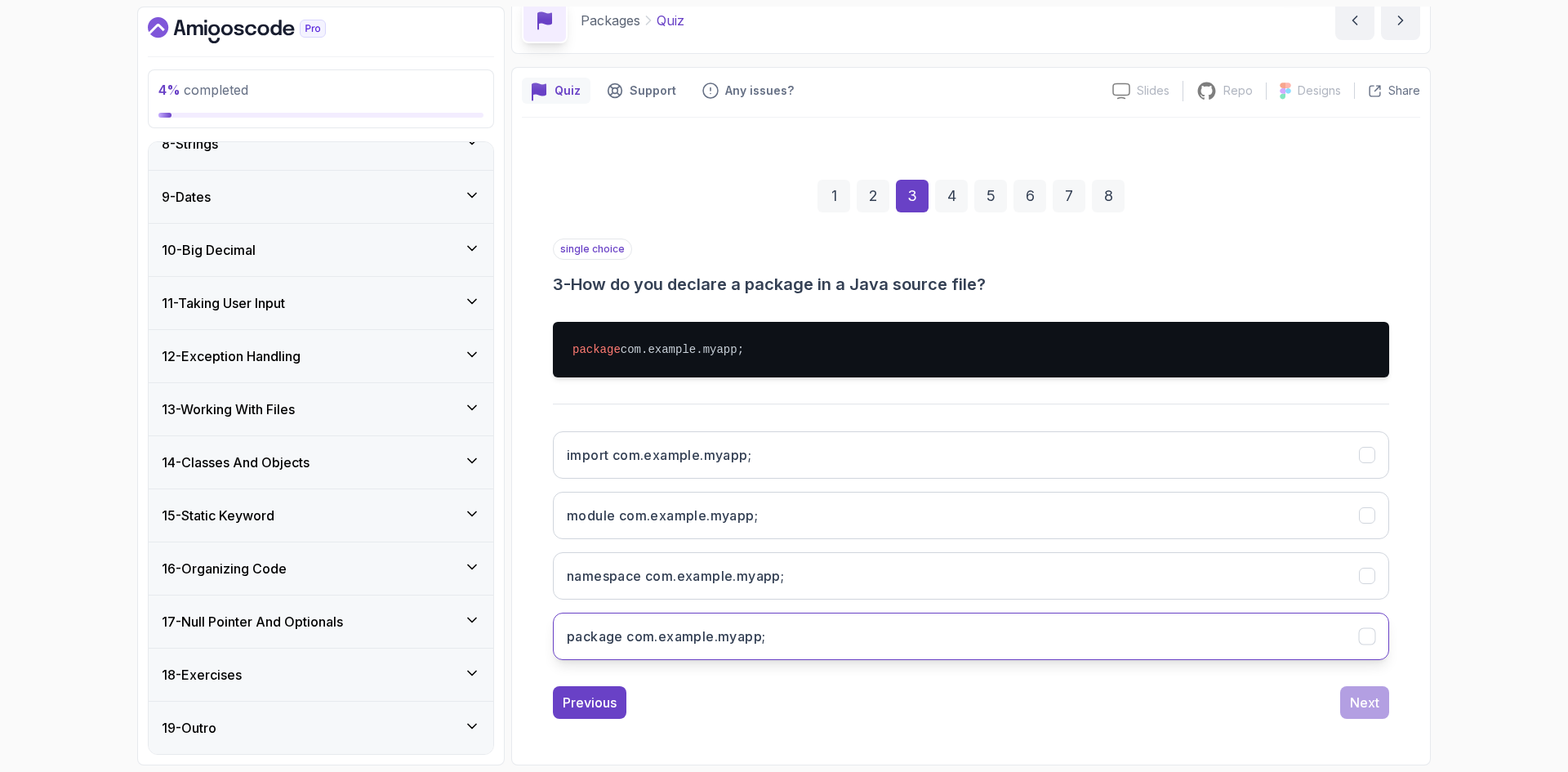 click on "package com.example.myapp;" at bounding box center (971, 636) 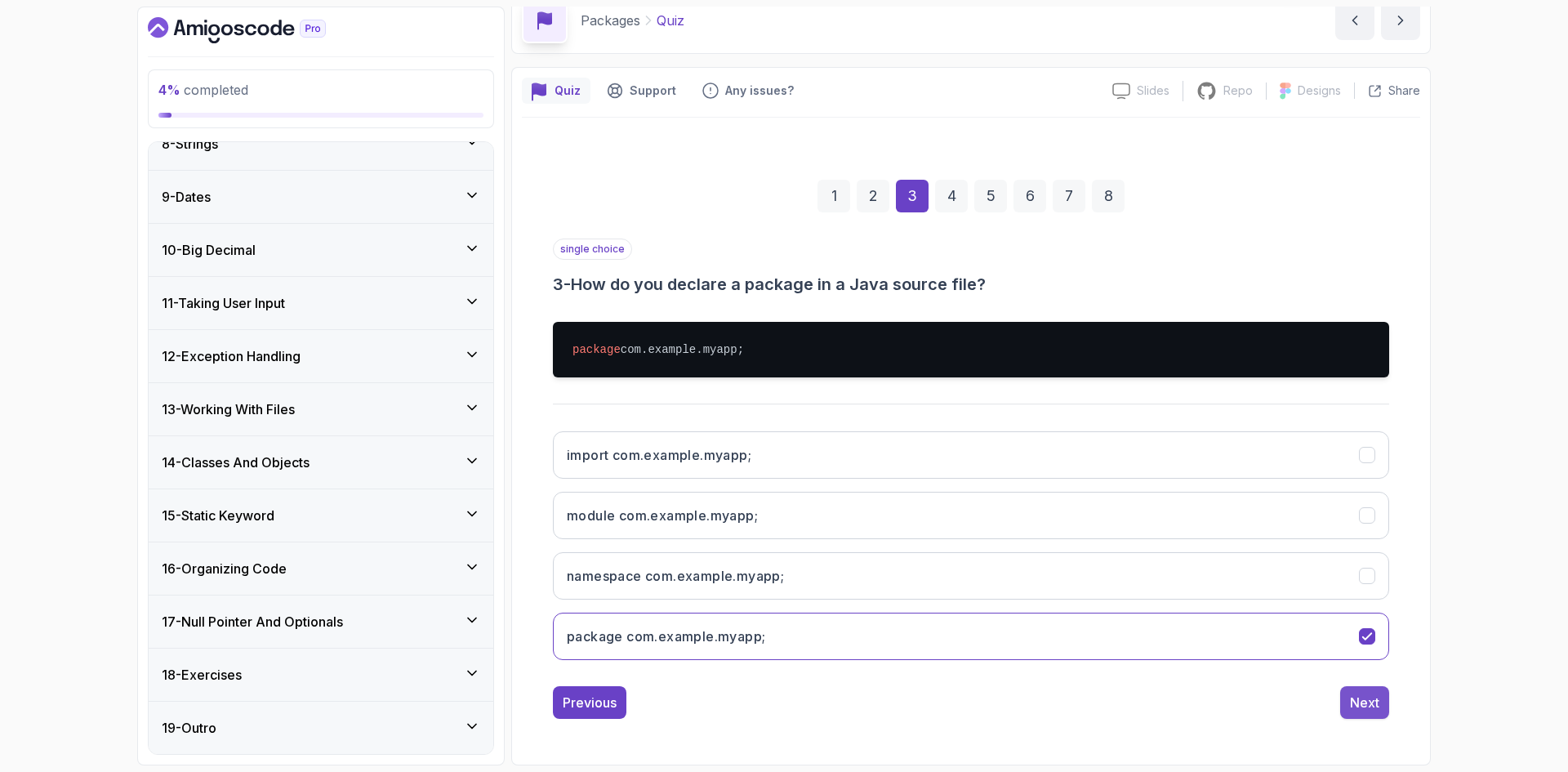 click on "Next" at bounding box center [1365, 703] 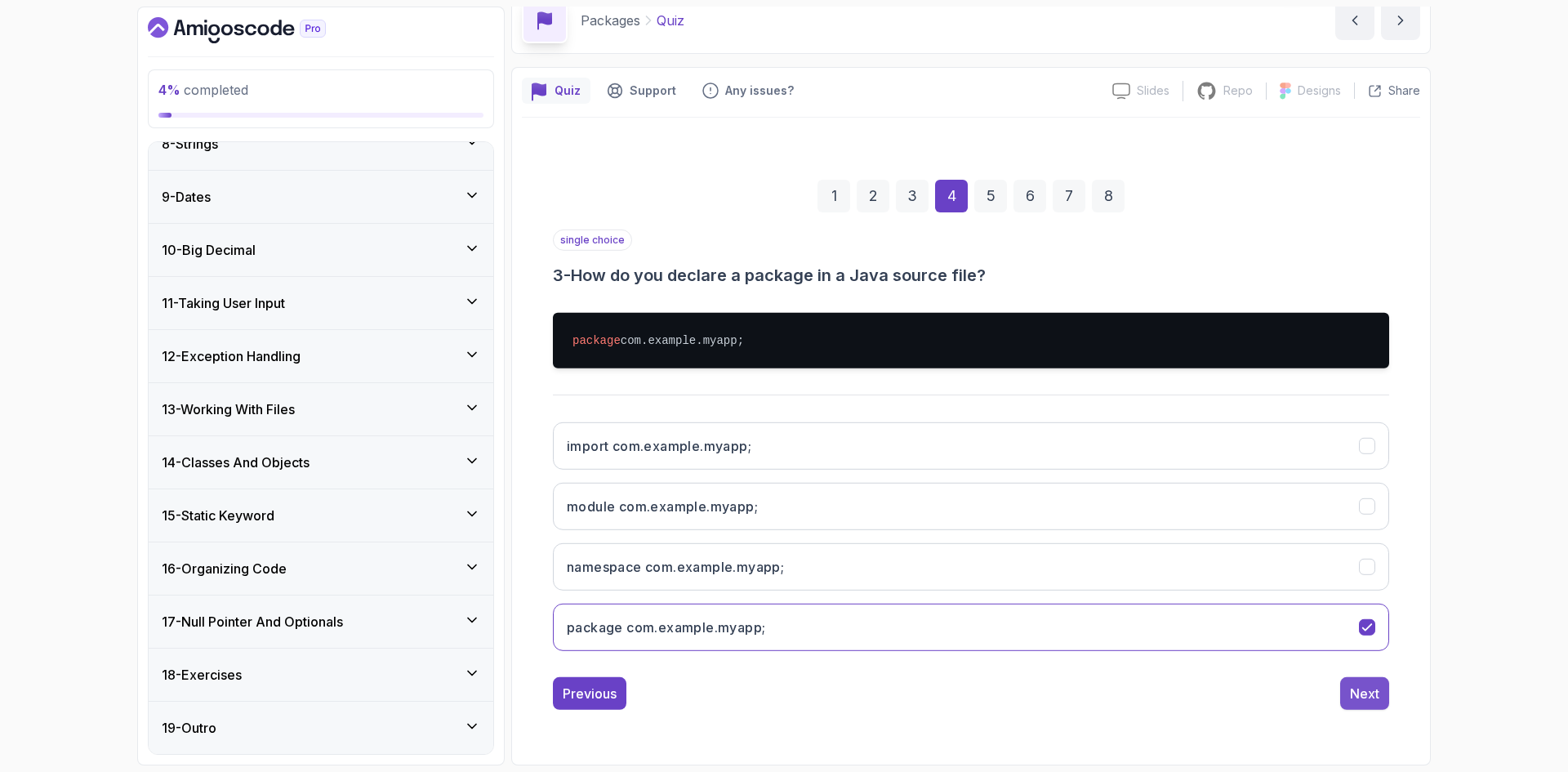 scroll, scrollTop: 0, scrollLeft: 0, axis: both 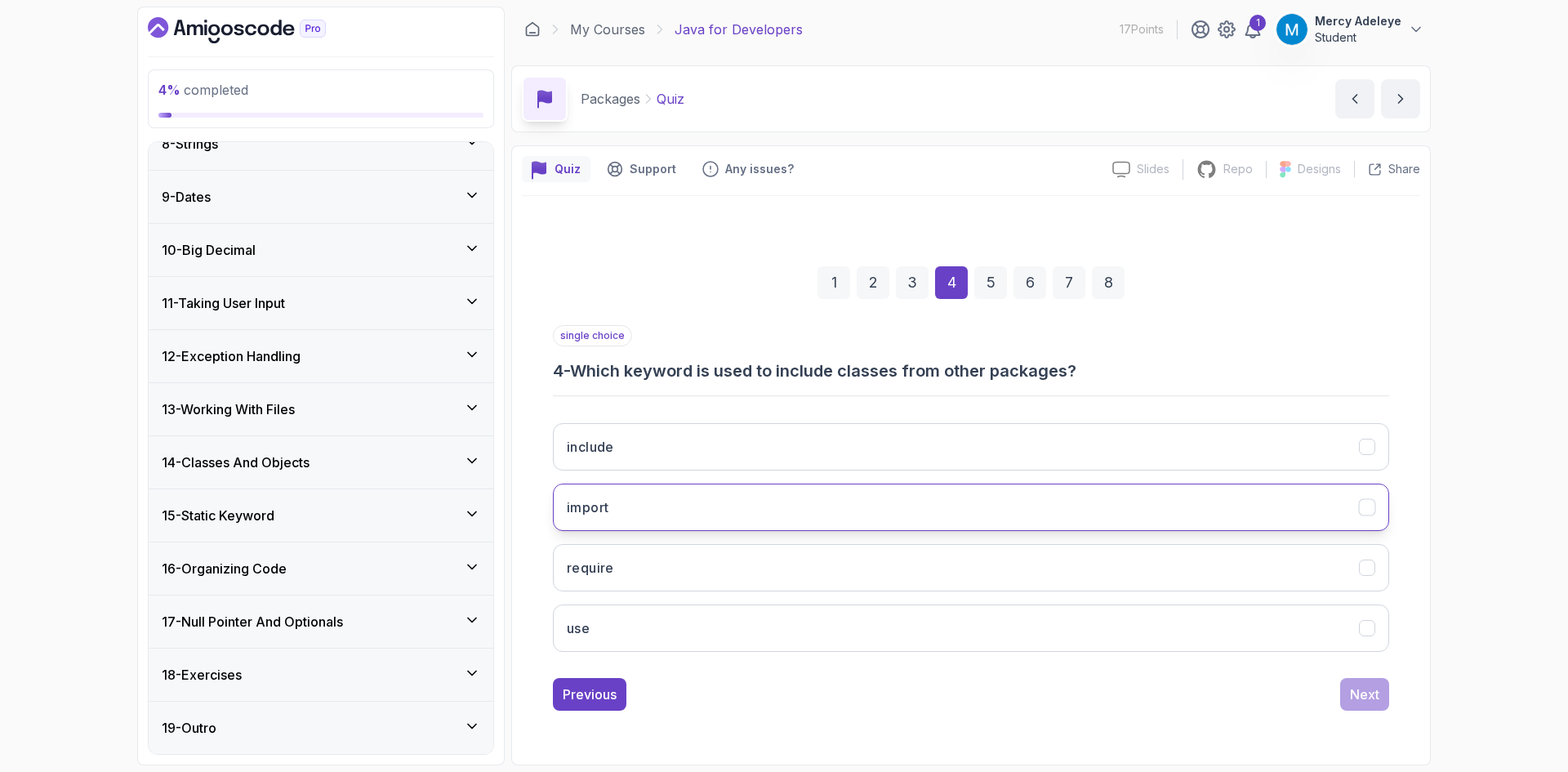 click on "import" at bounding box center (971, 507) 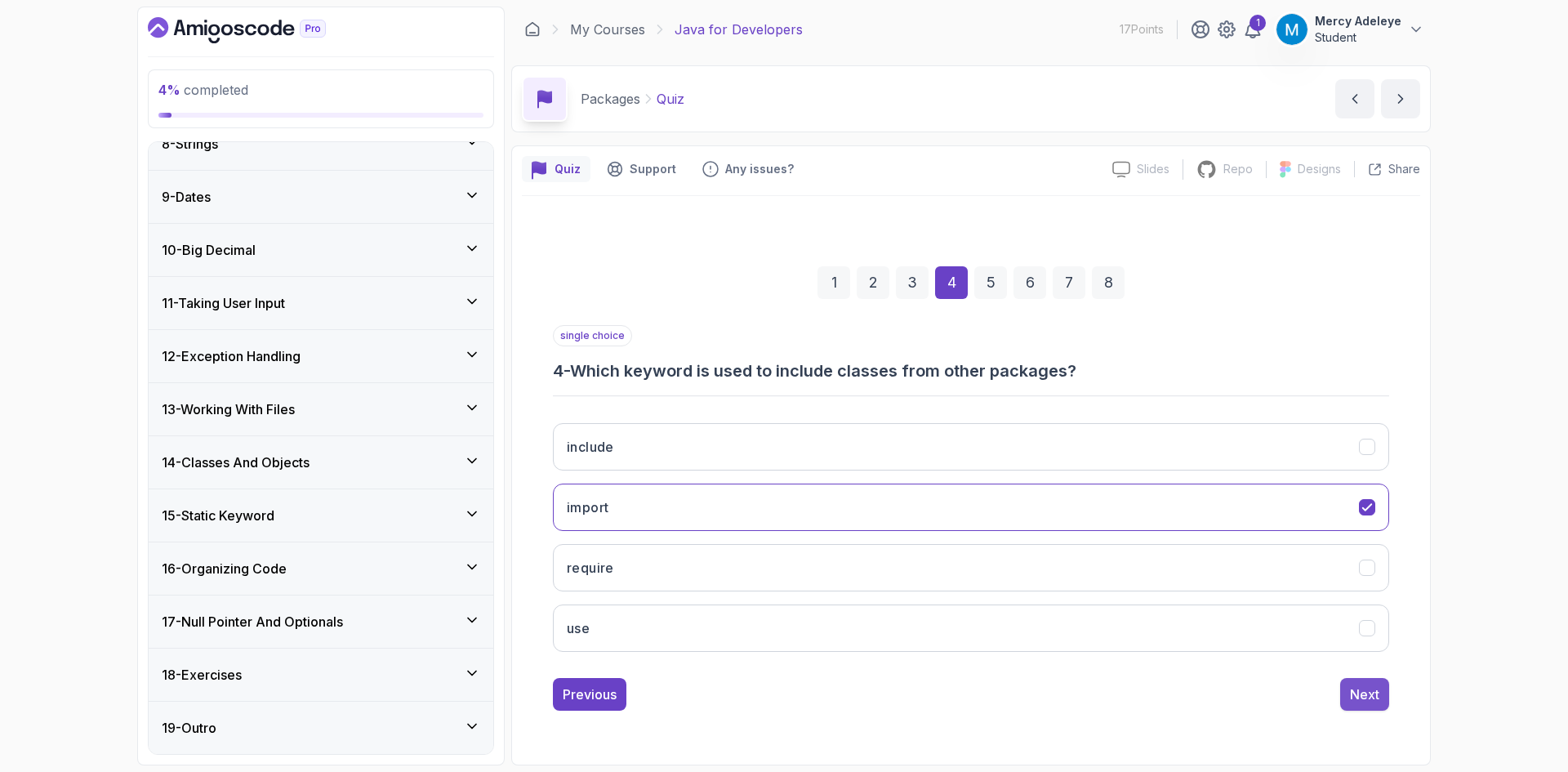 click on "Next" at bounding box center [1365, 694] 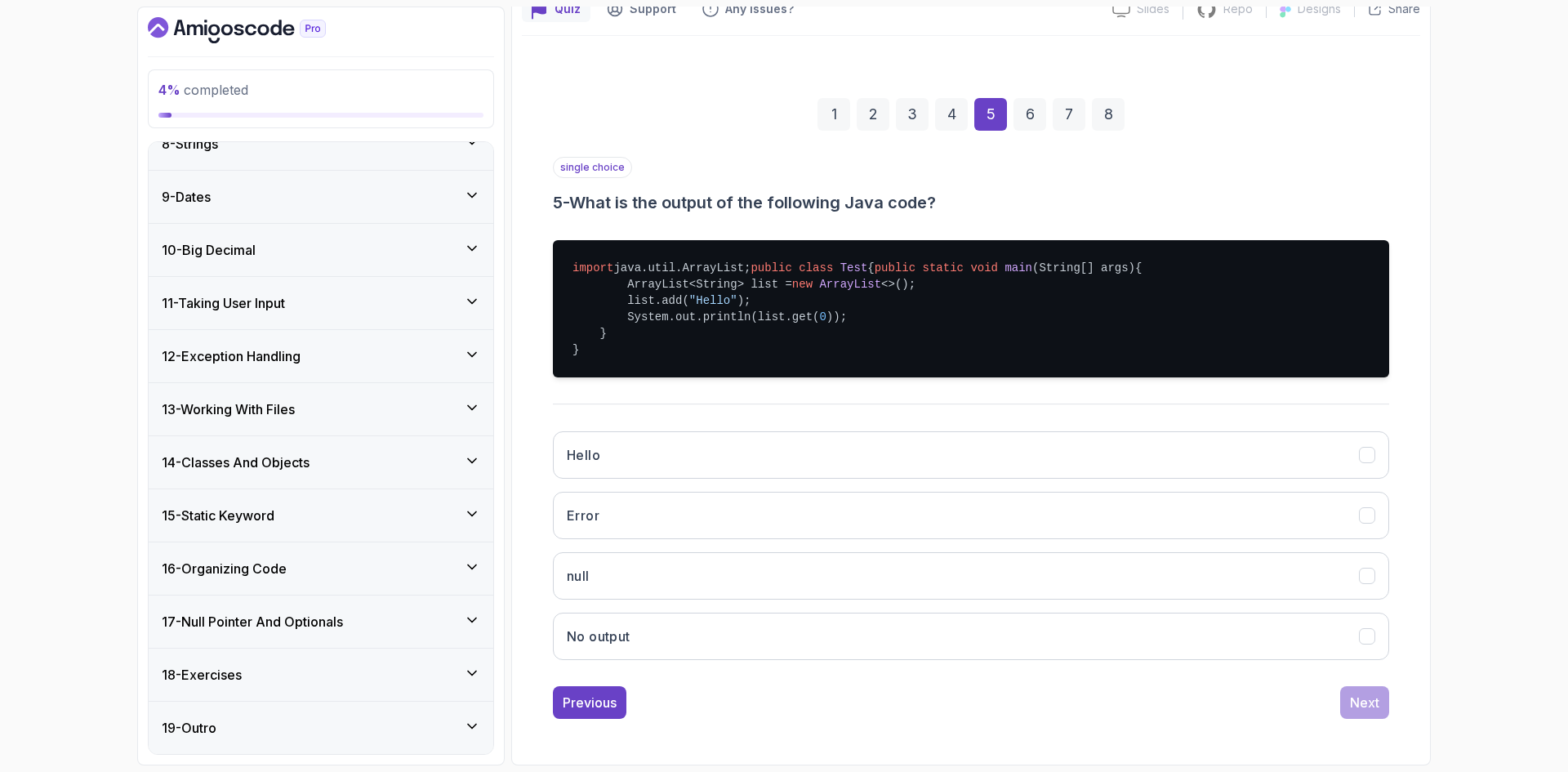 scroll, scrollTop: 192, scrollLeft: 0, axis: vertical 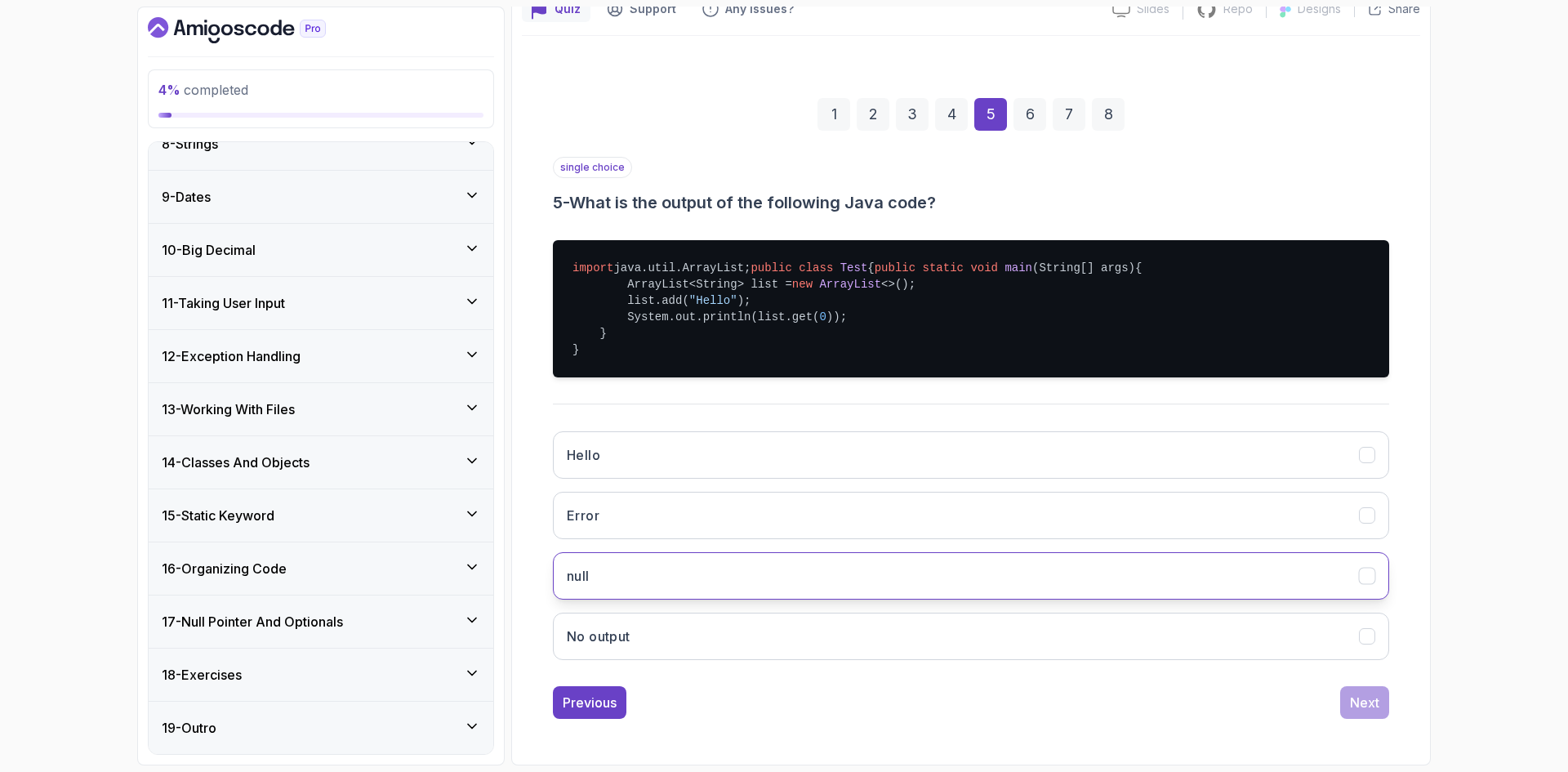 click on "null" at bounding box center (971, 576) 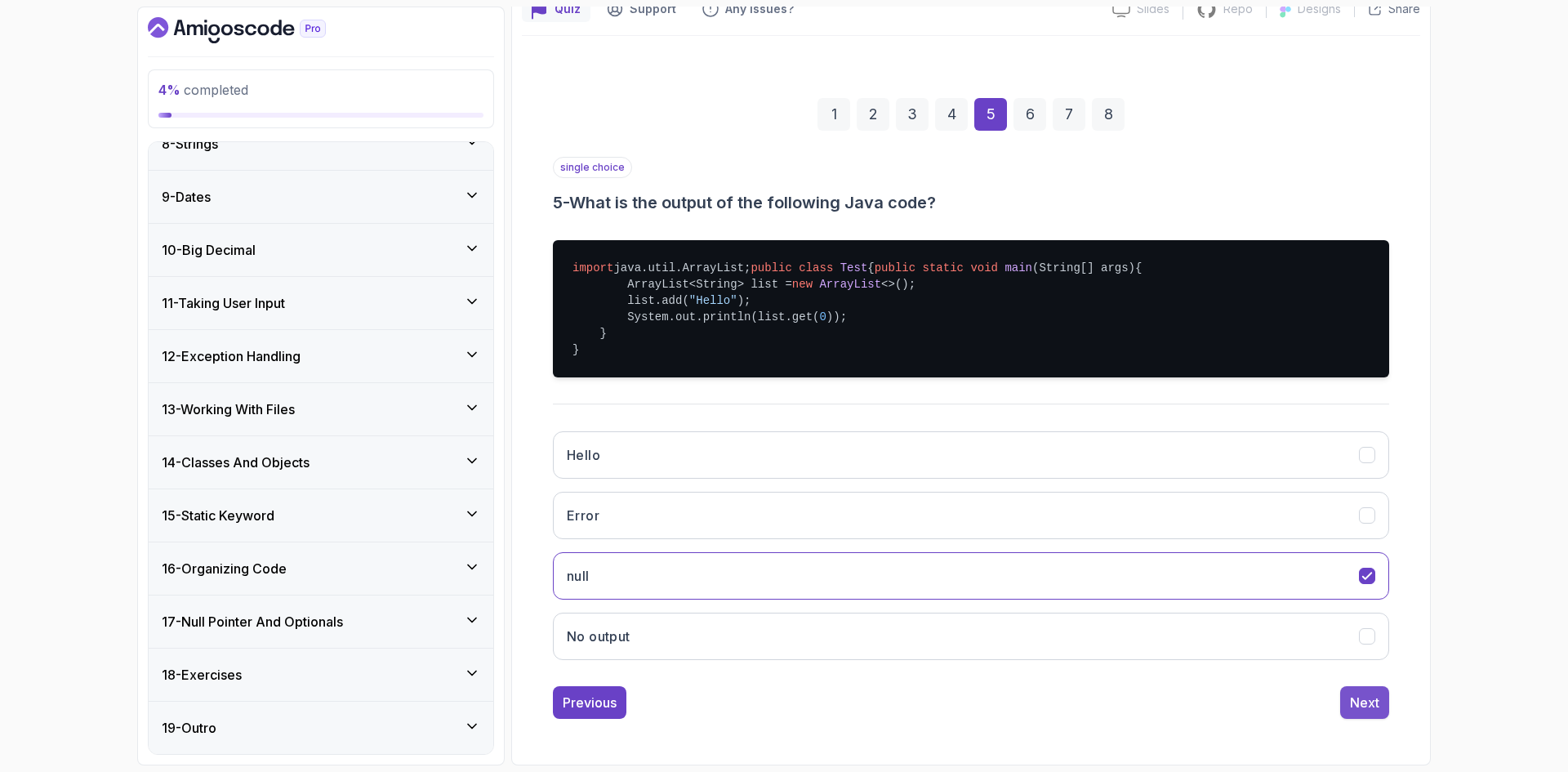 click on "Next" at bounding box center (1365, 703) 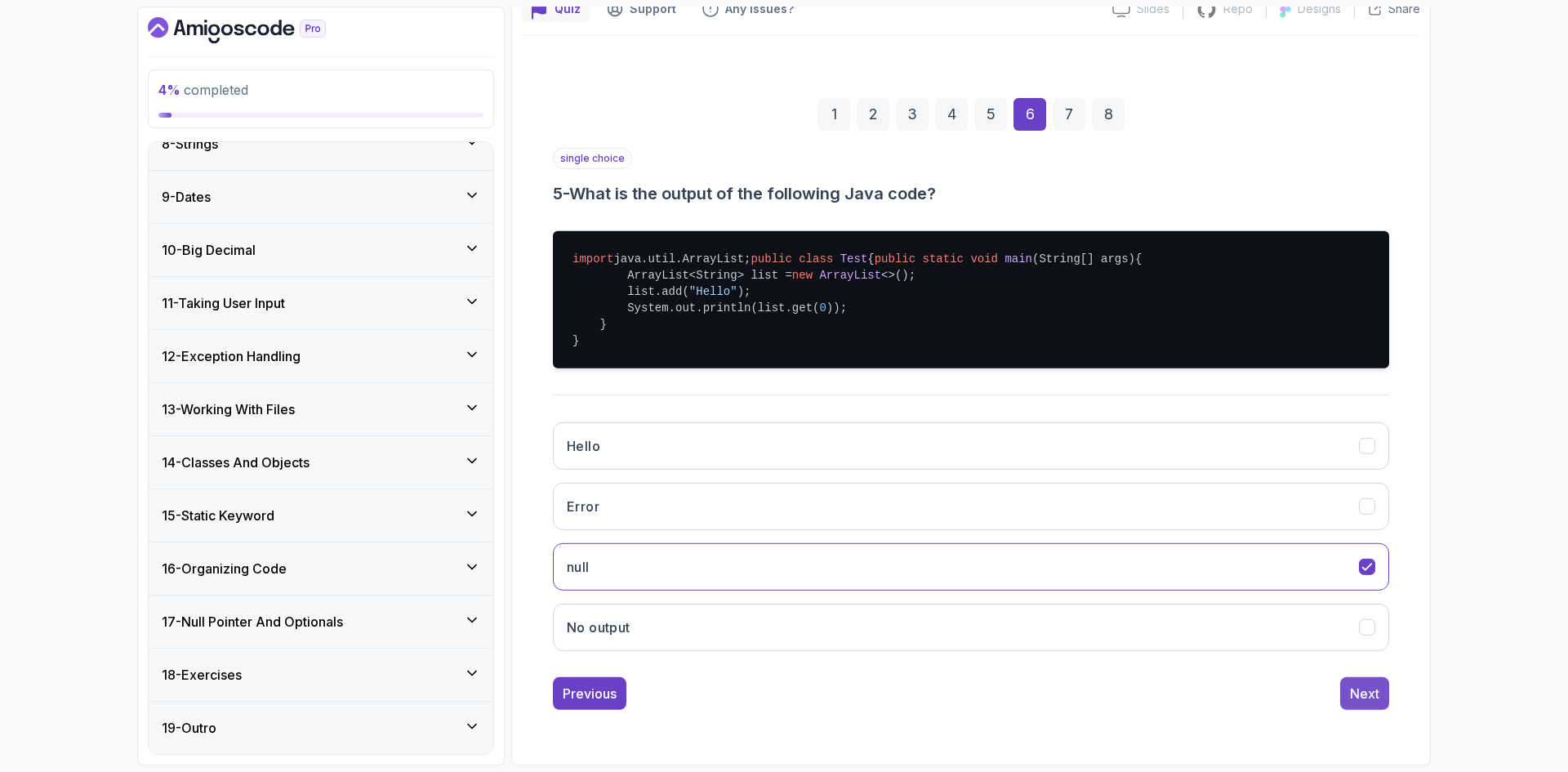 scroll, scrollTop: 0, scrollLeft: 0, axis: both 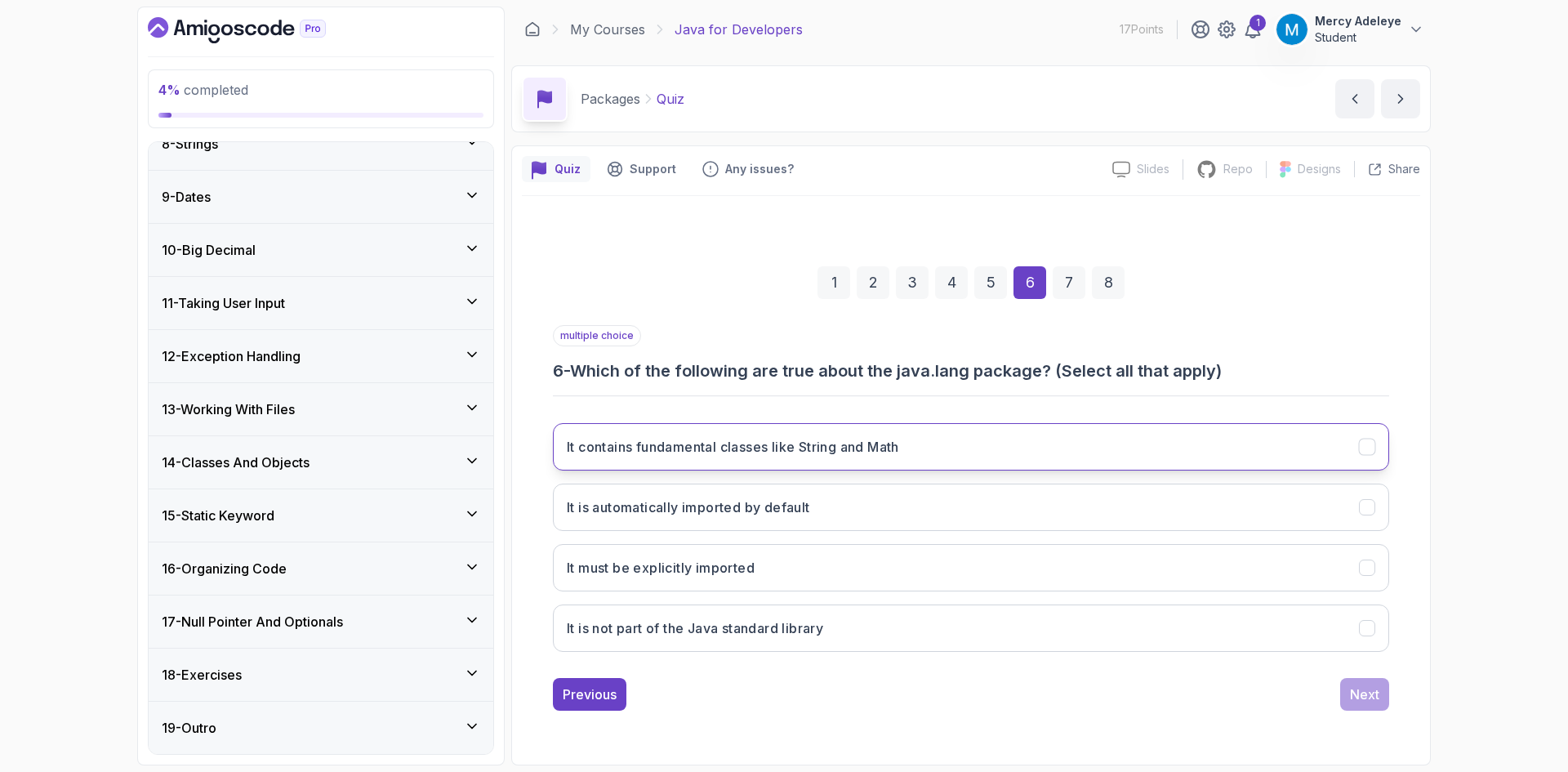 click on "It contains fundamental classes like String and Math" at bounding box center [971, 447] 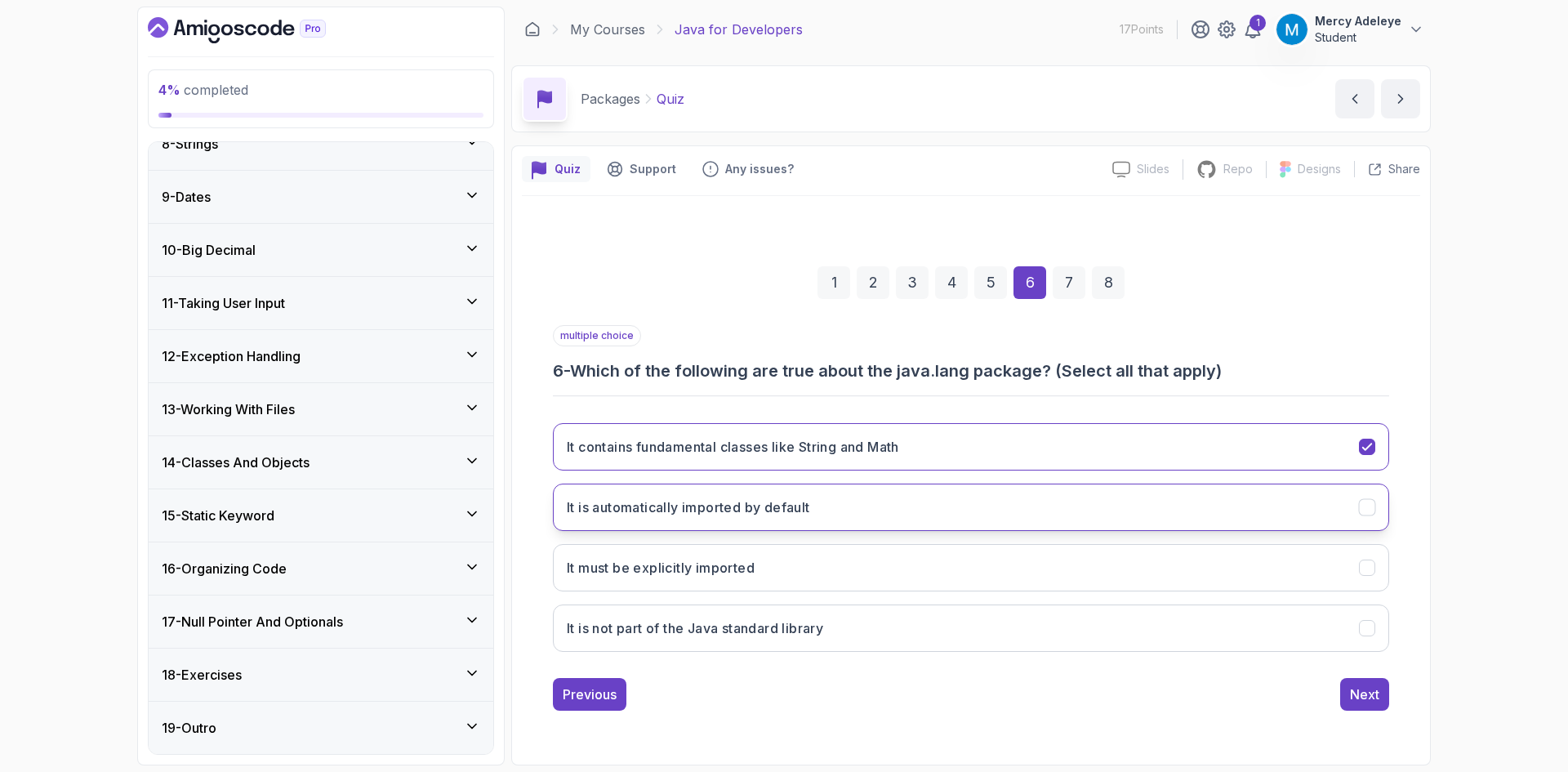 click on "It is automatically imported by default" at bounding box center [971, 507] 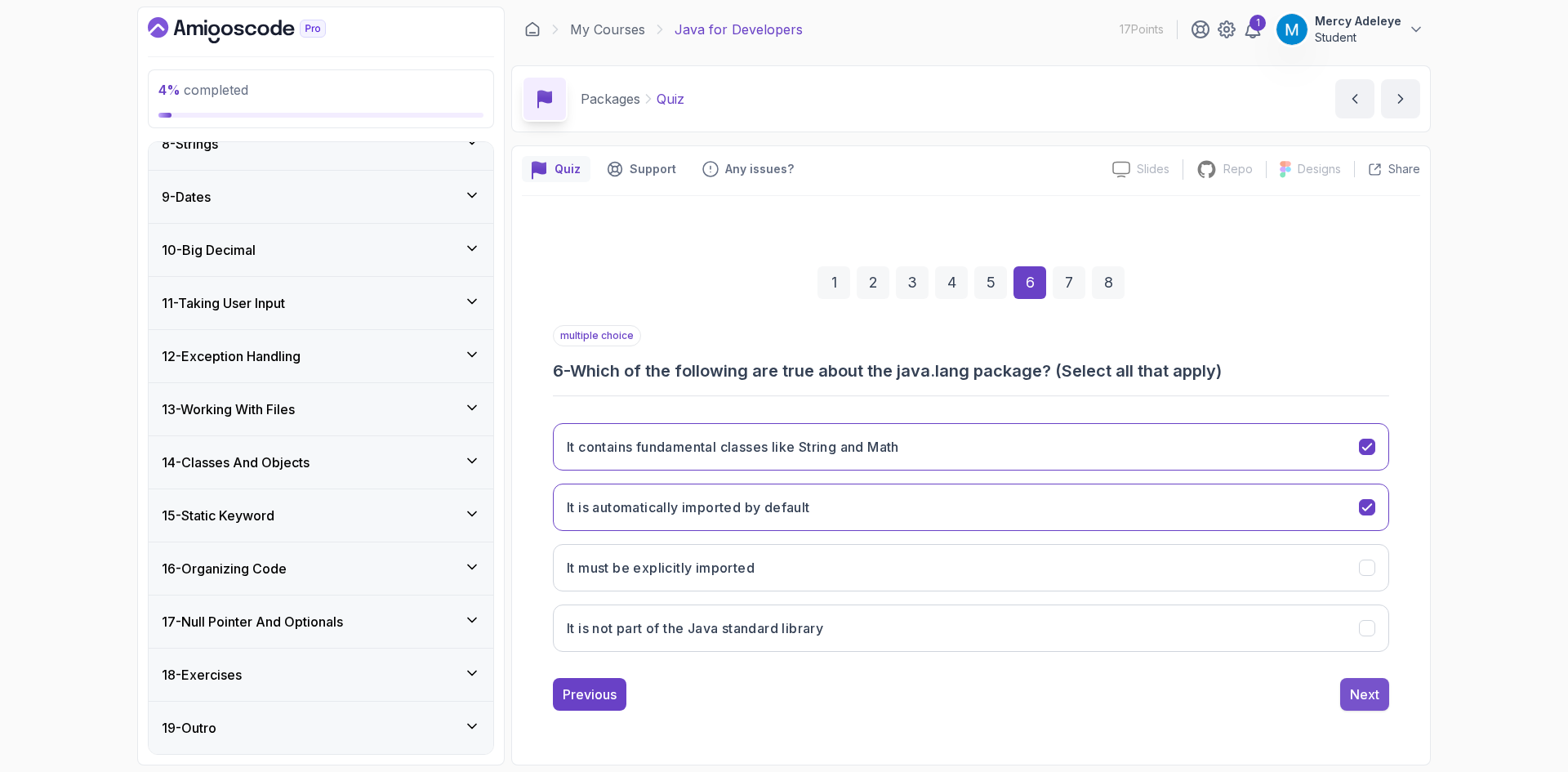 click on "Next" at bounding box center [1365, 694] 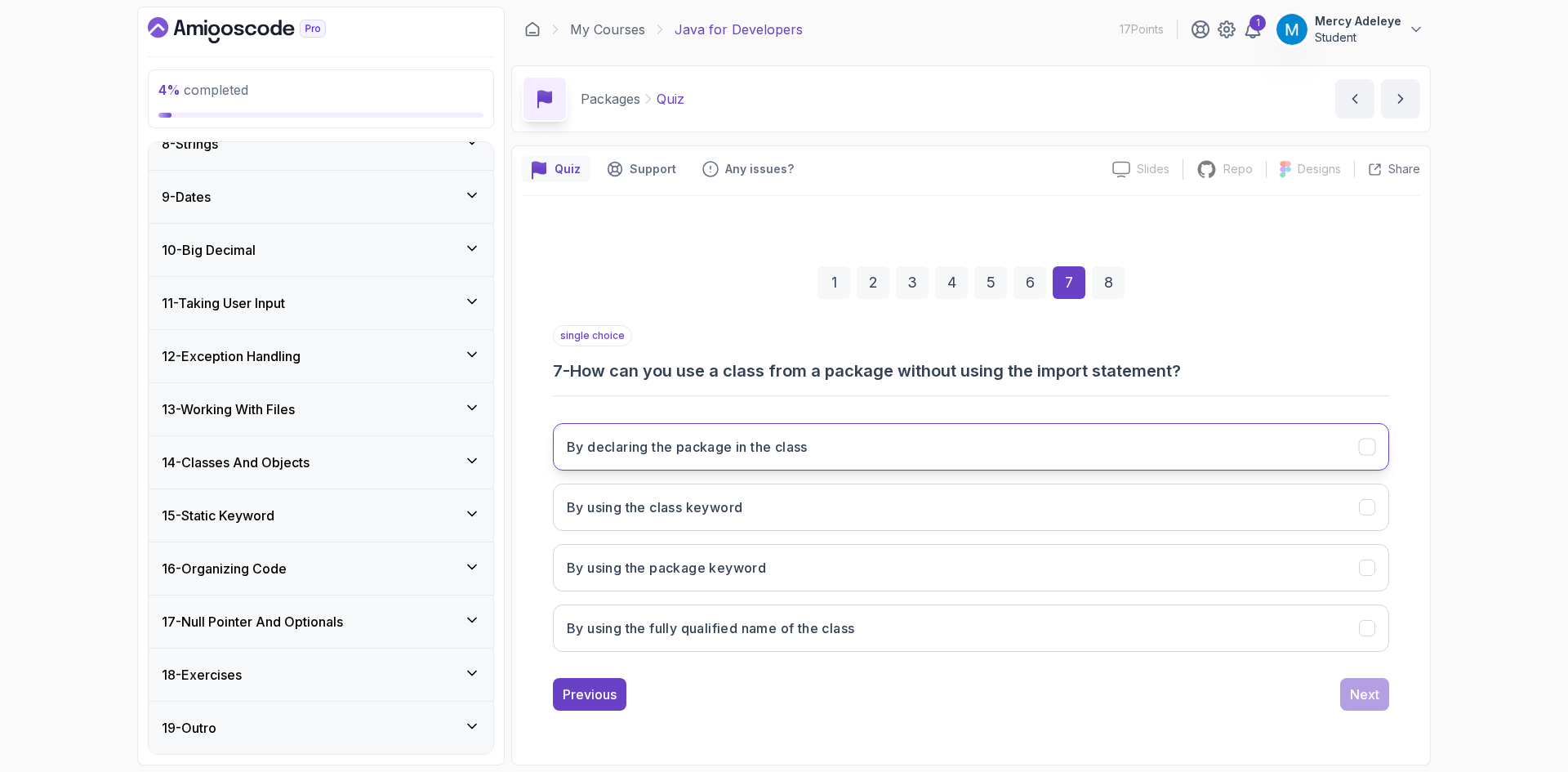 click on "By declaring the package in the class" at bounding box center [971, 447] 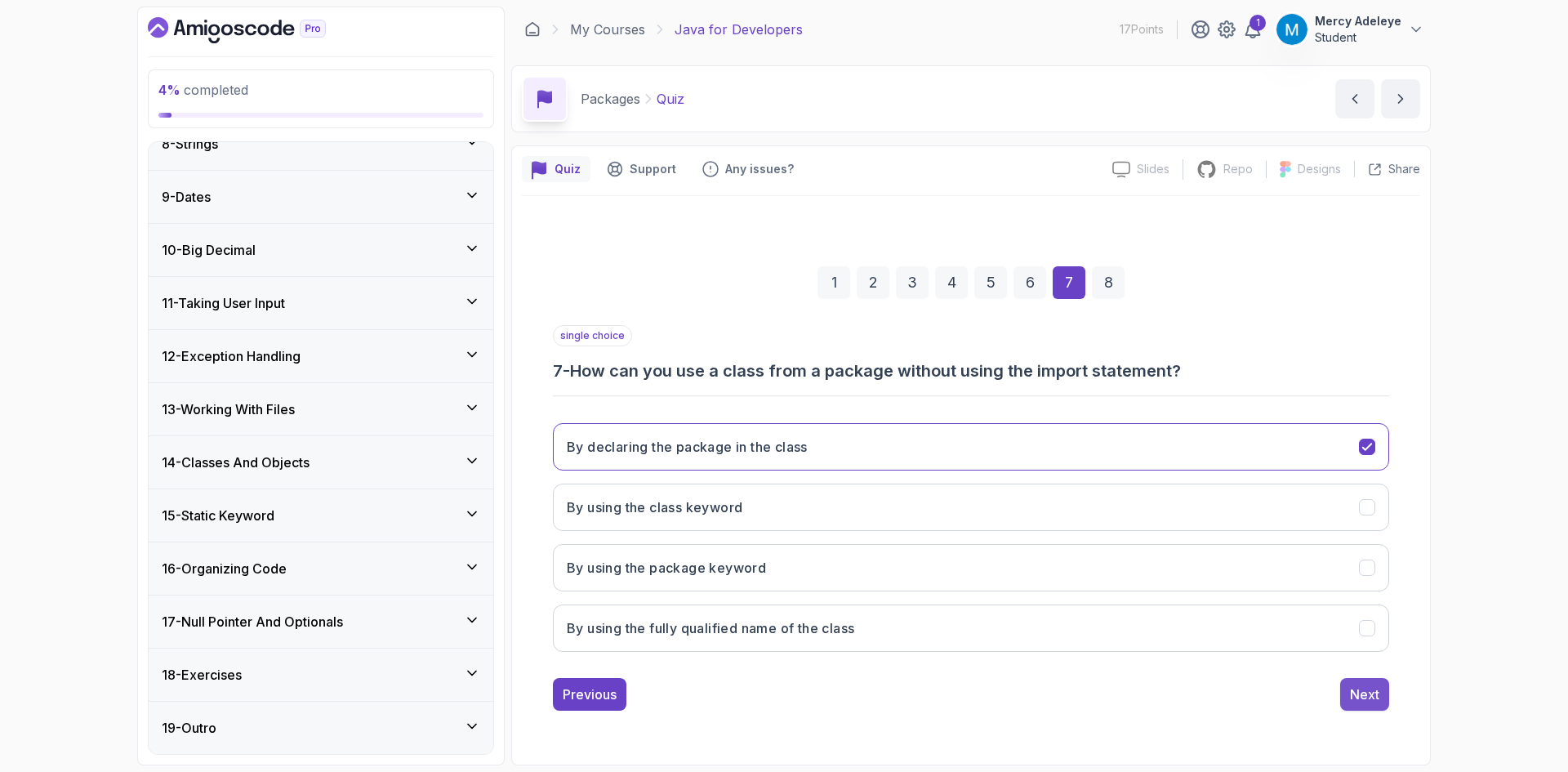 click on "Next" at bounding box center (1365, 694) 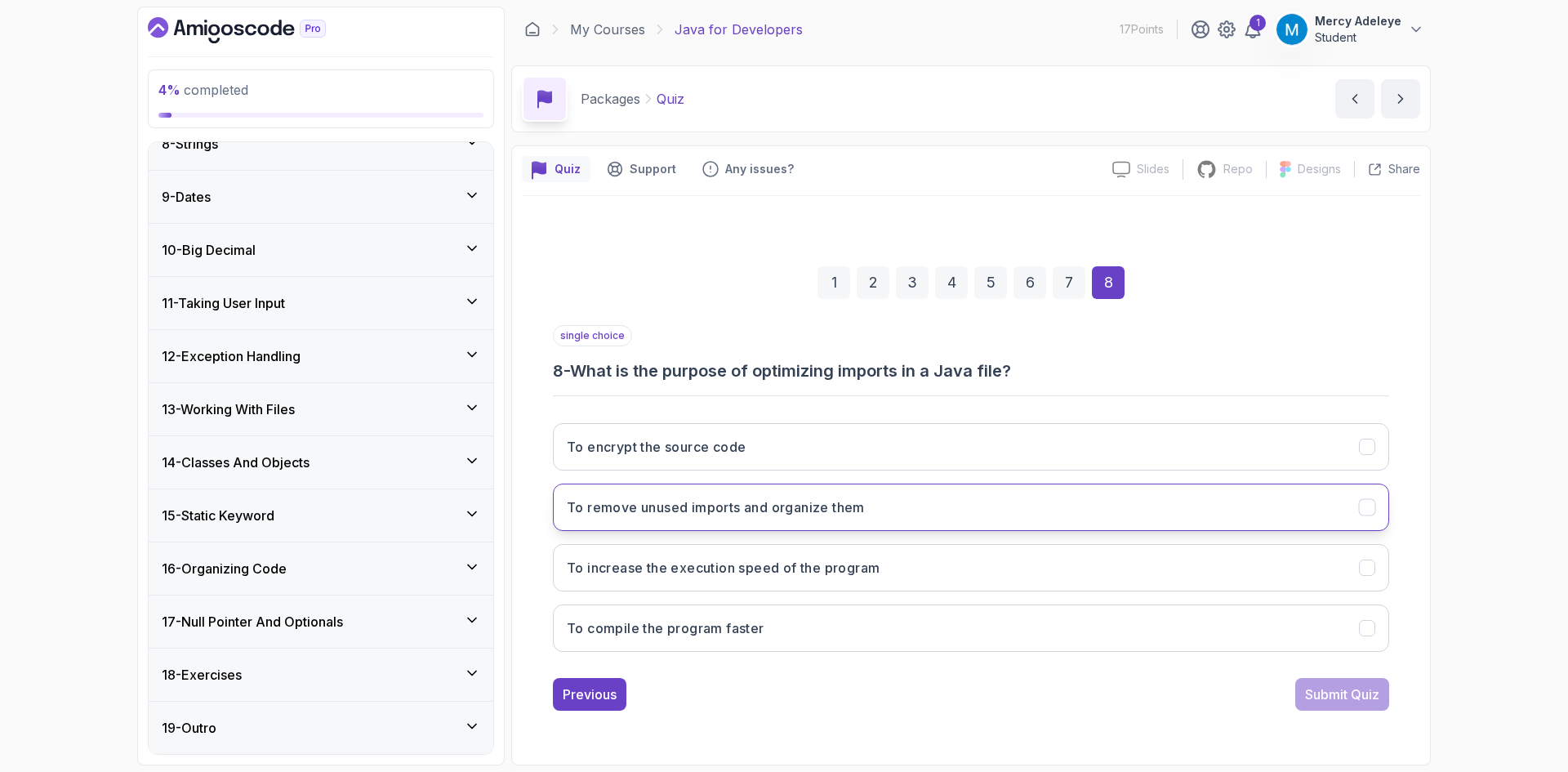 click on "To remove unused imports and organize them" at bounding box center (971, 507) 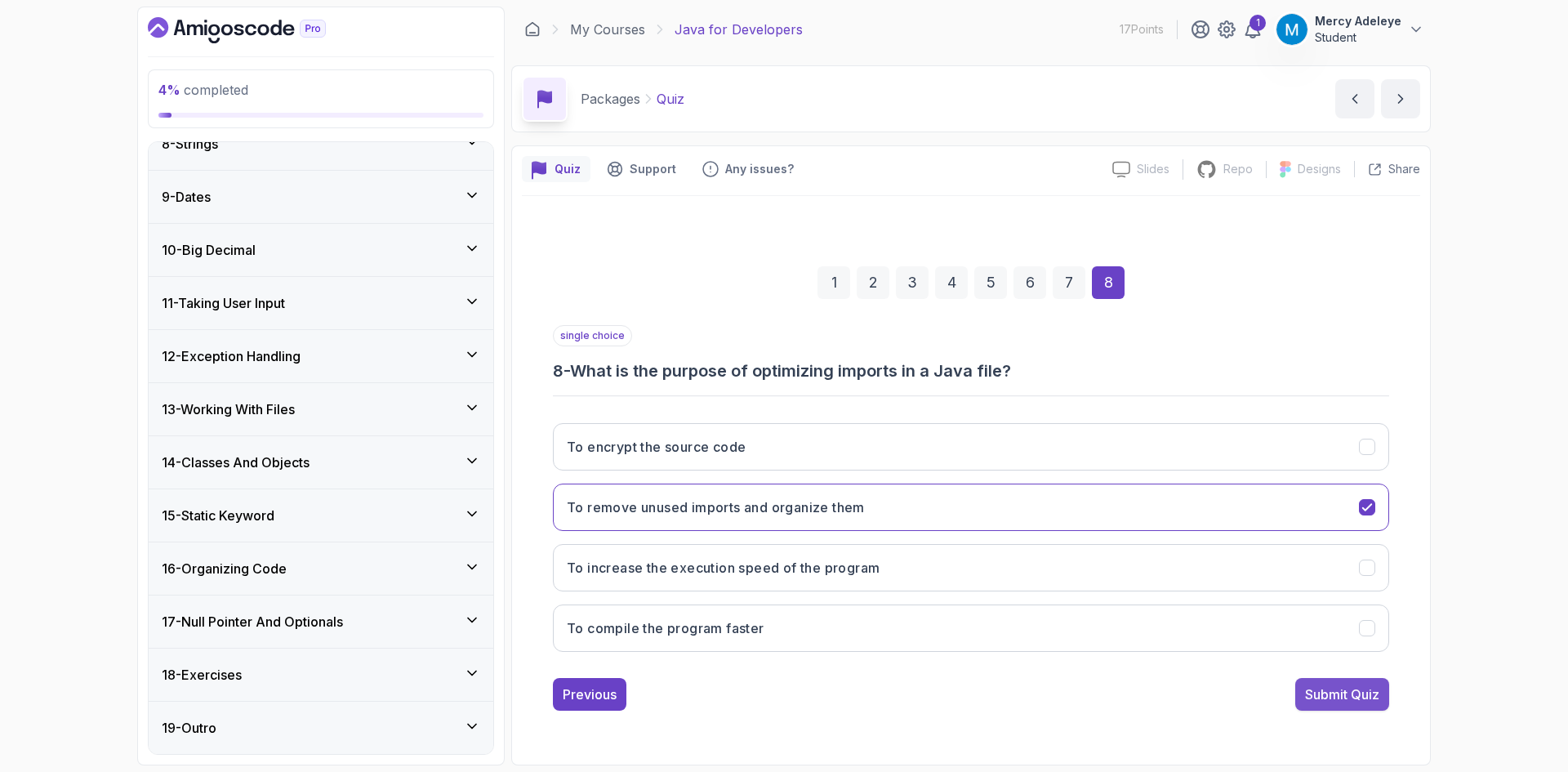 click on "Submit Quiz" at bounding box center [1342, 694] 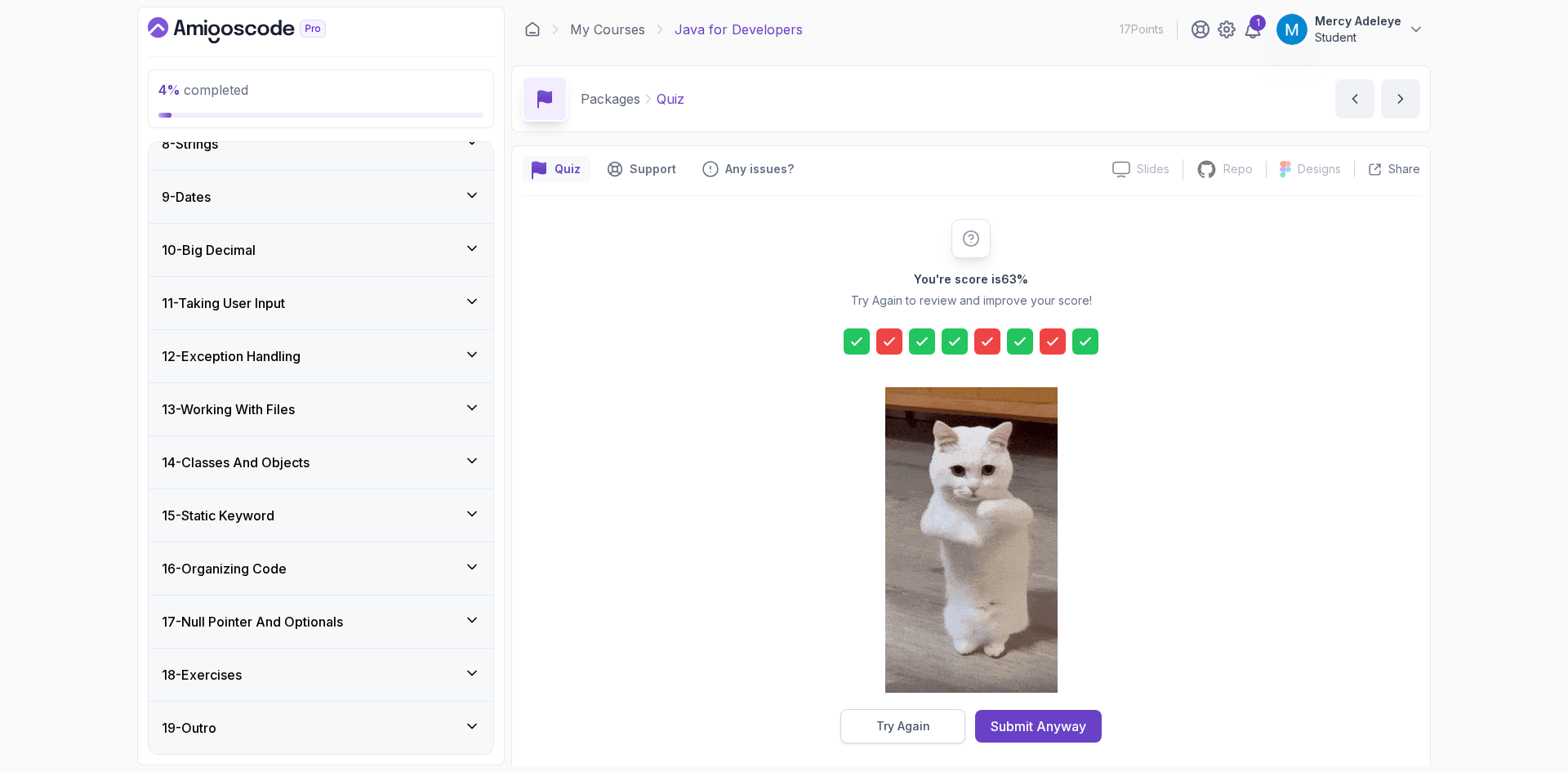 click on "Try Again" at bounding box center [902, 726] 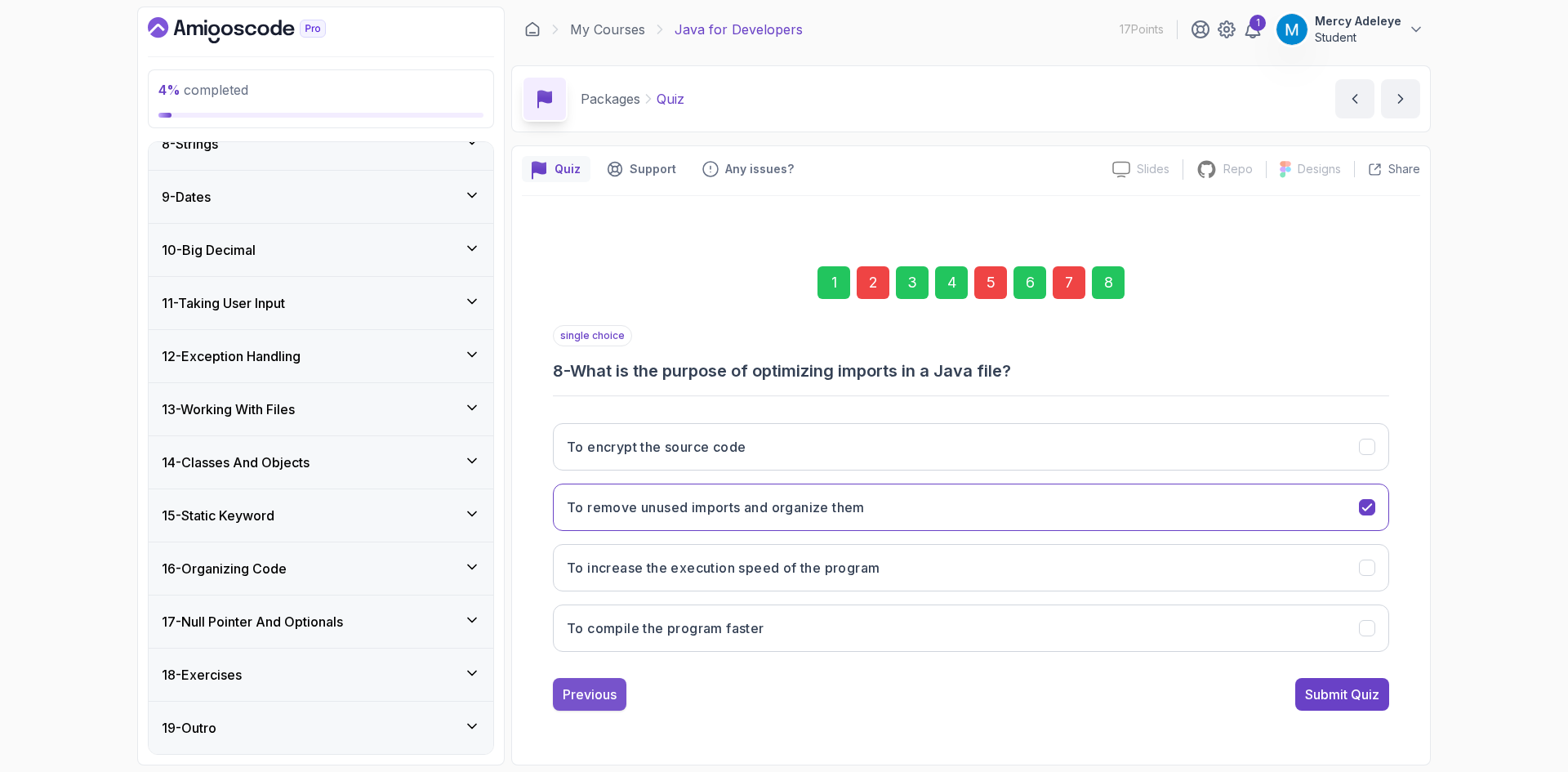 click on "Previous" at bounding box center (590, 694) 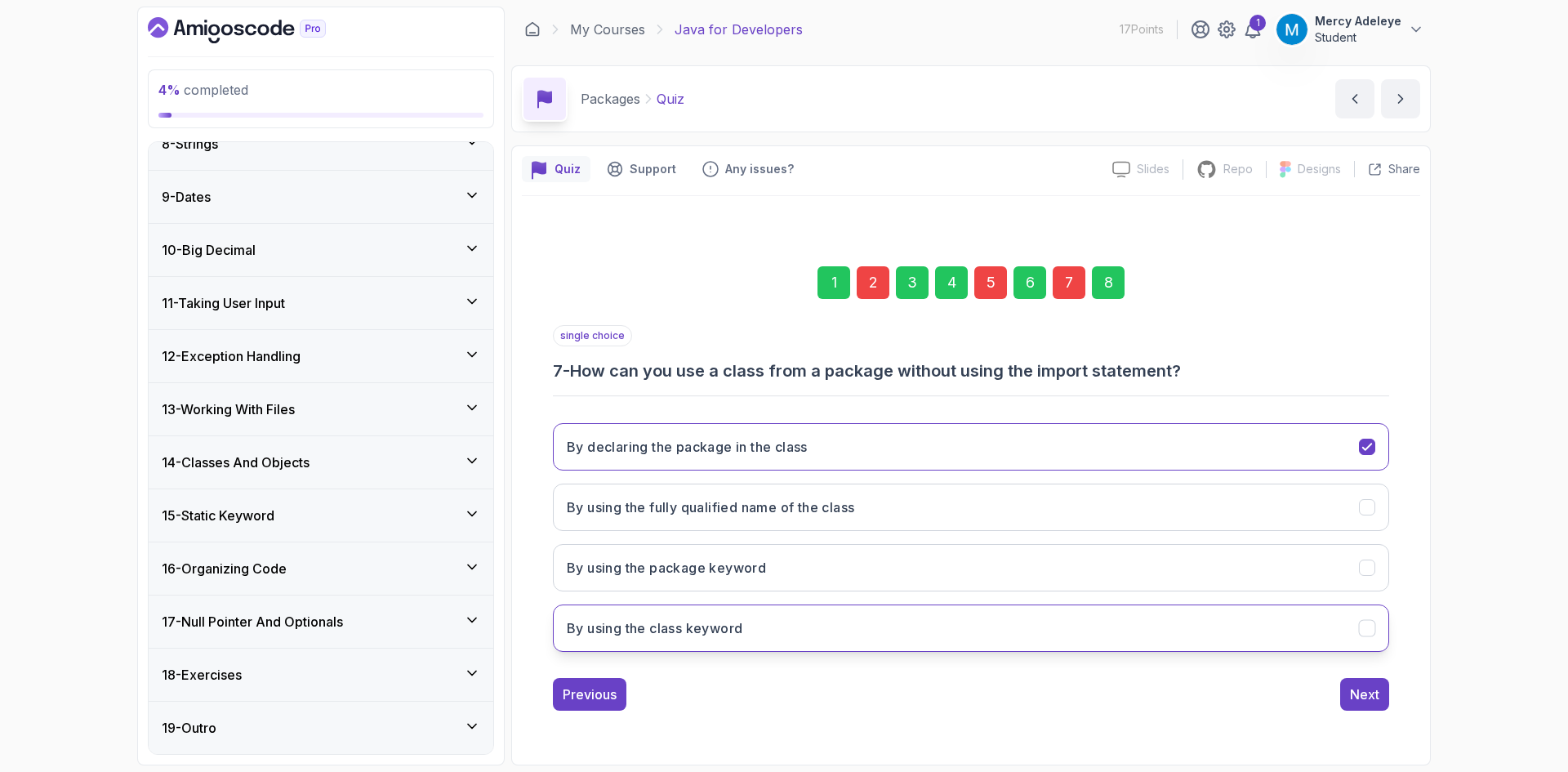 click on "By using the class keyword" at bounding box center [971, 628] 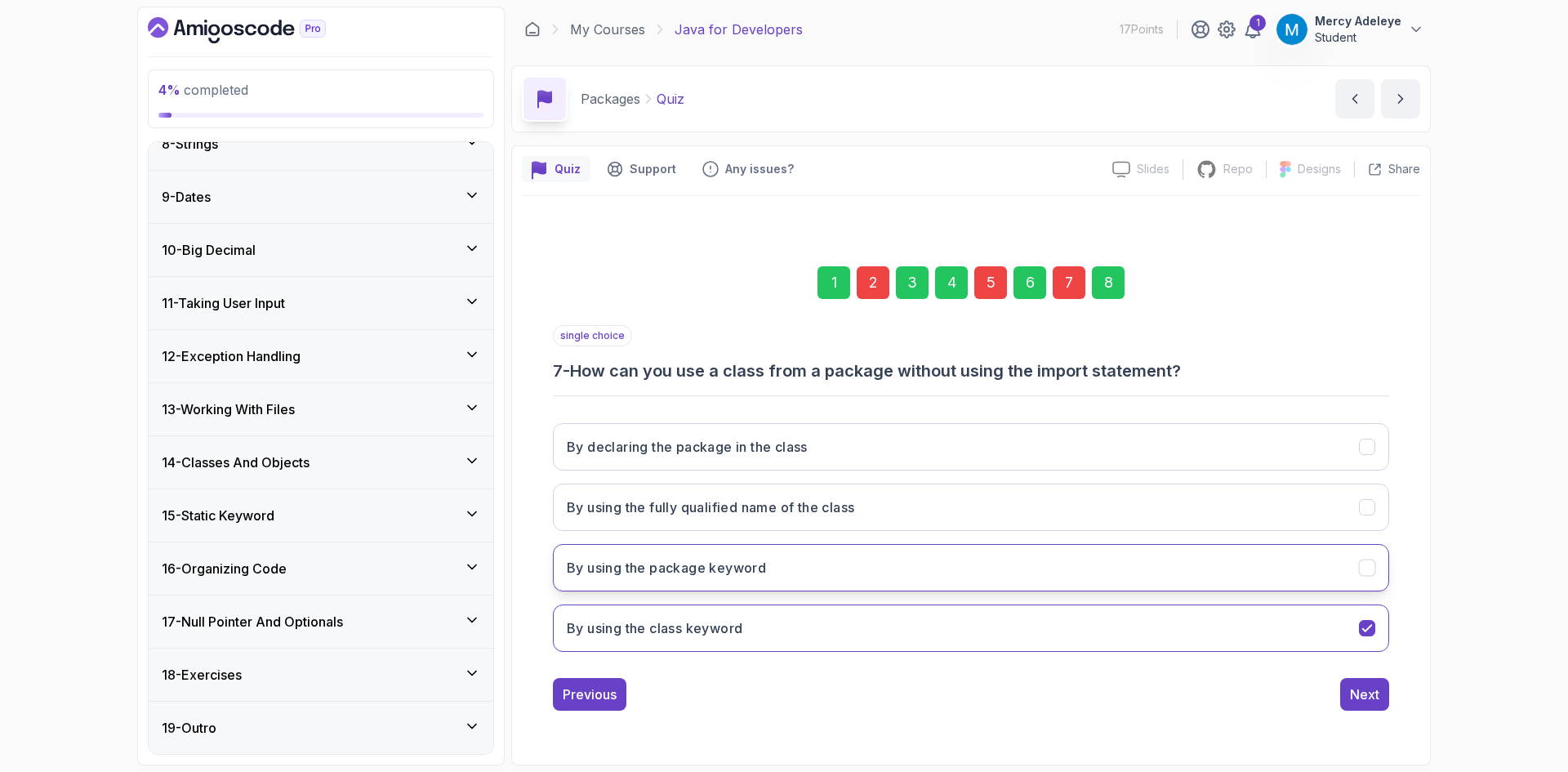 click on "By using the package keyword" at bounding box center [971, 568] 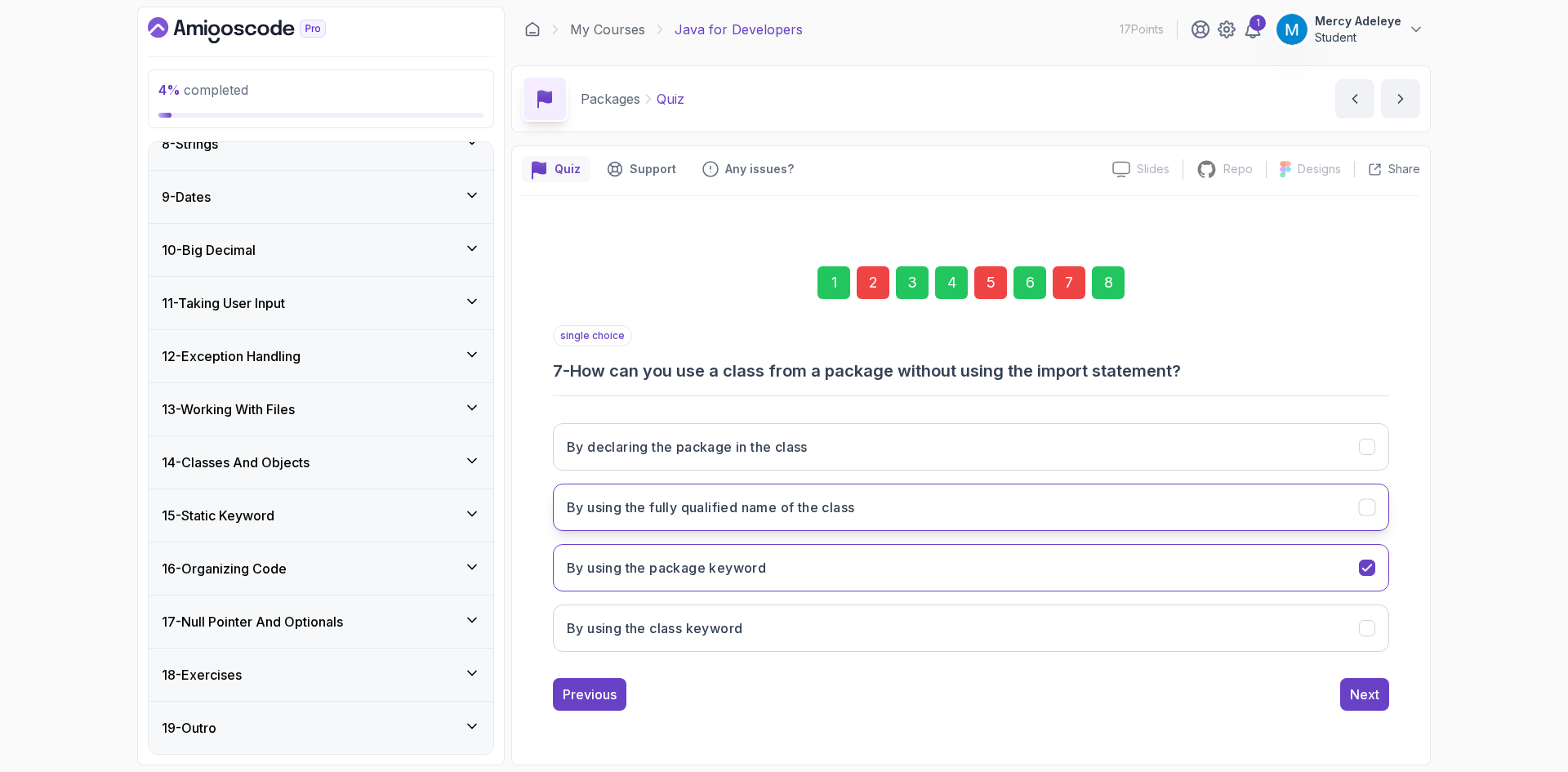 click on "By using the fully qualified name of the class" at bounding box center (710, 507) 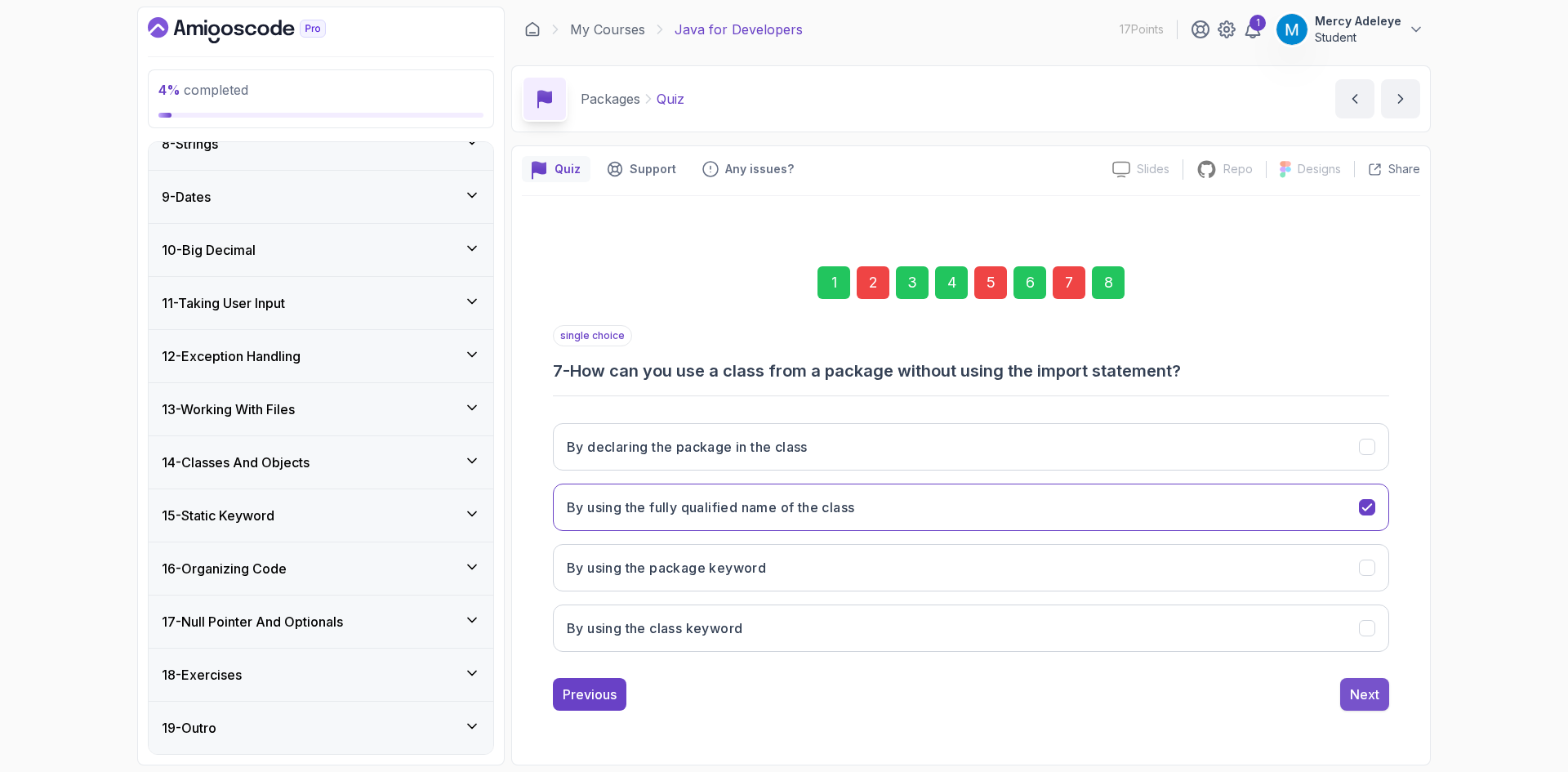 click on "Next" at bounding box center [1365, 694] 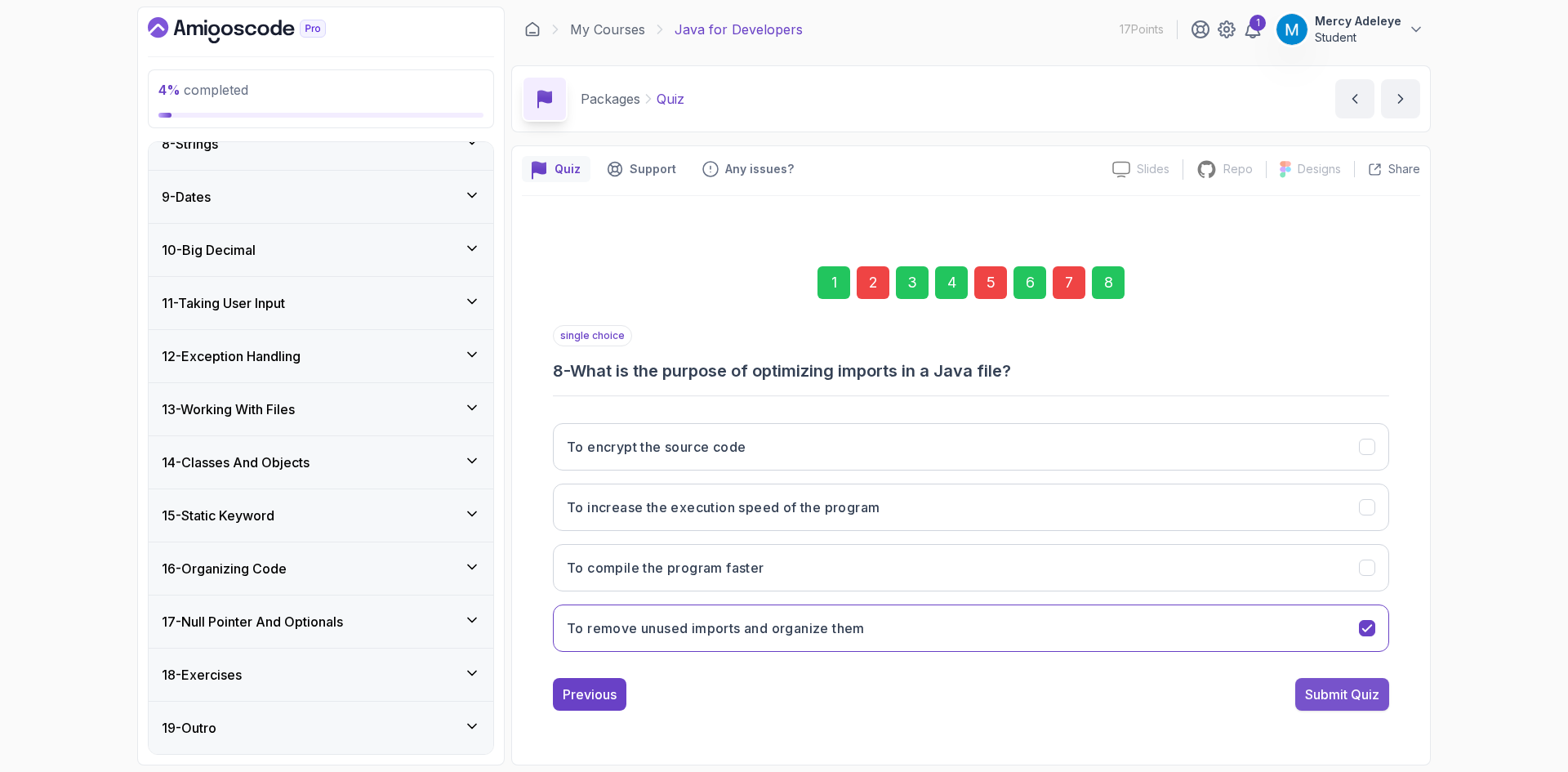 click on "Submit Quiz" at bounding box center (1342, 694) 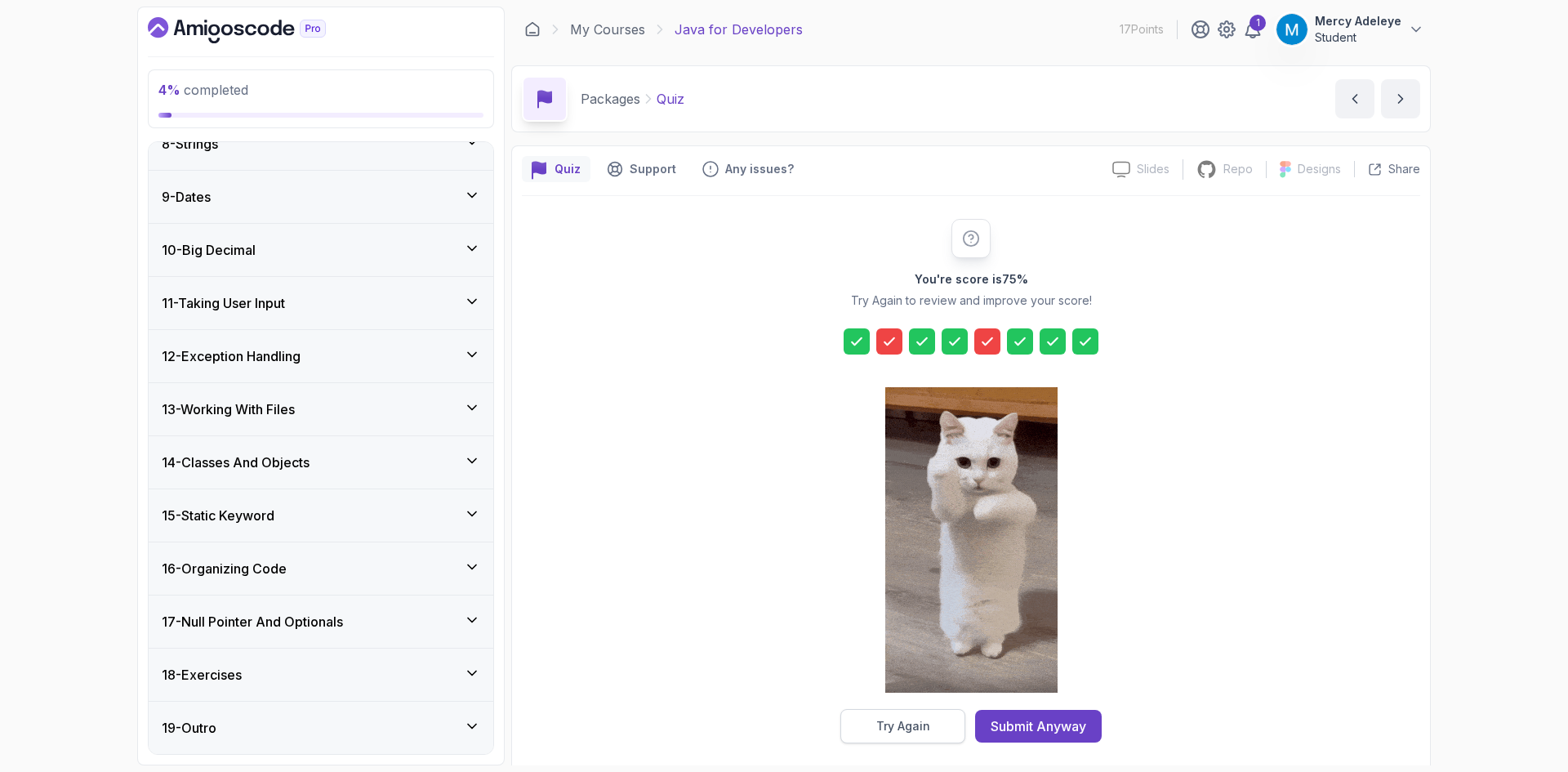 click on "Try Again" at bounding box center (903, 726) 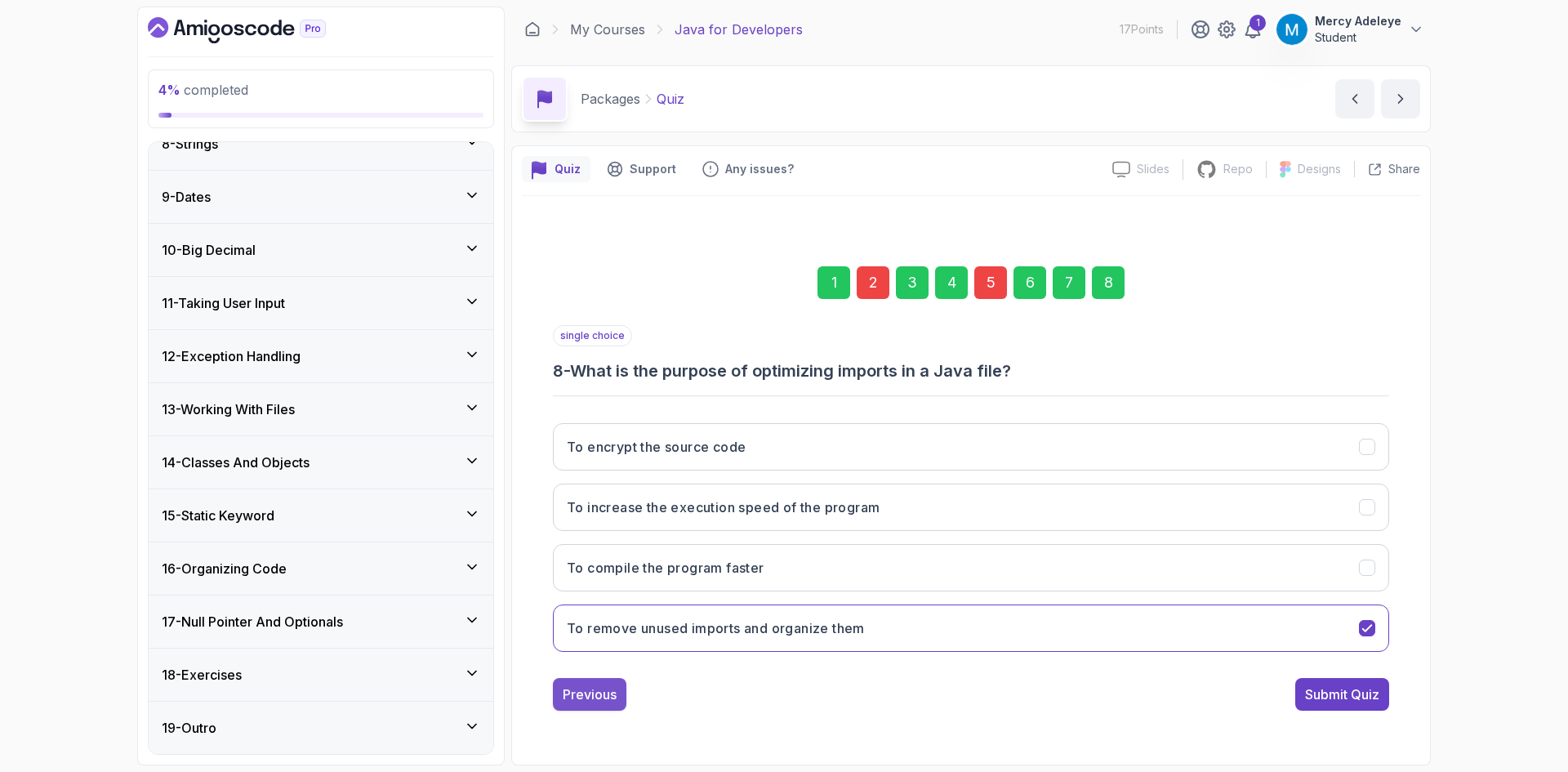 click on "Previous" at bounding box center (590, 694) 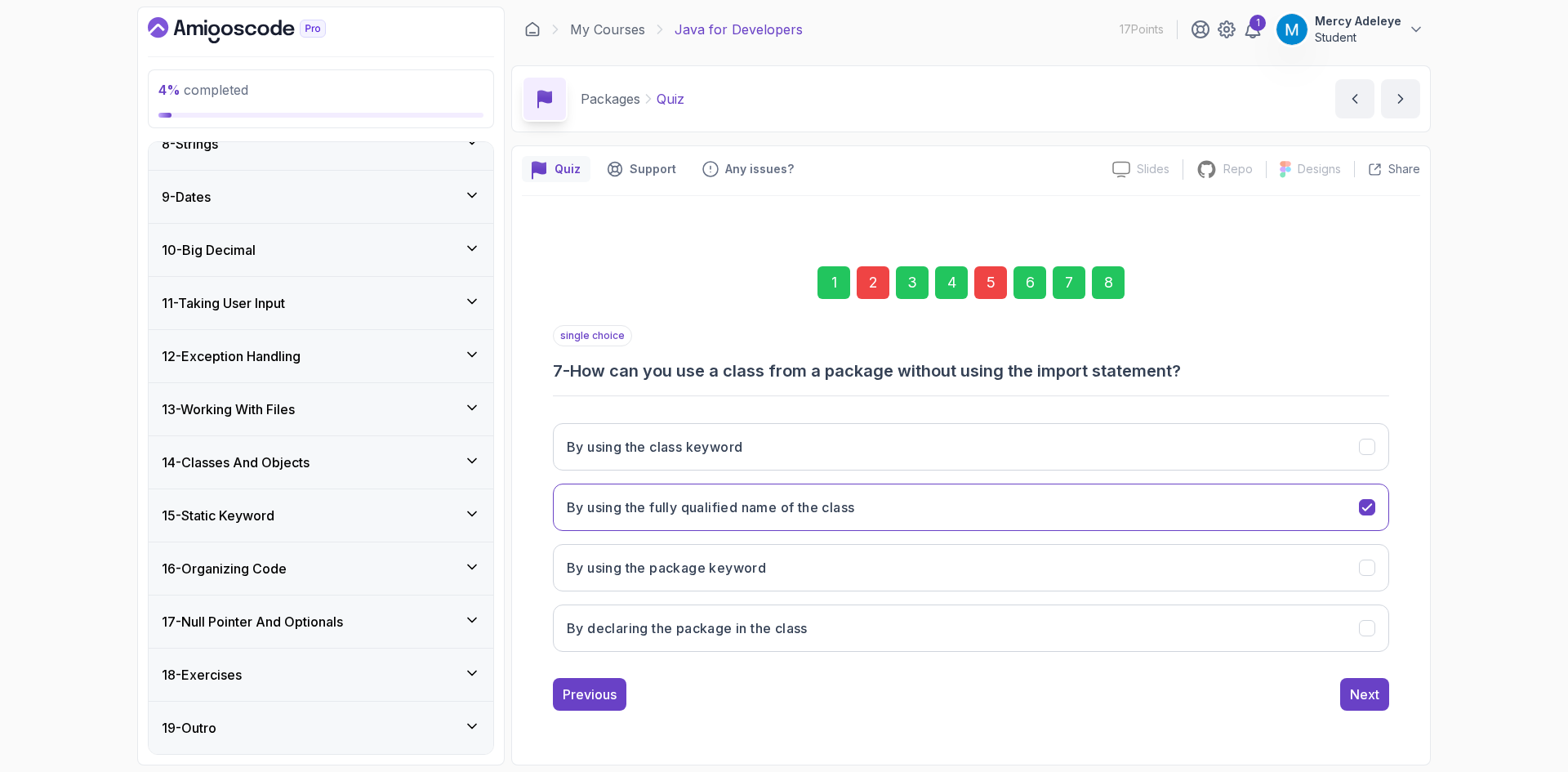 click on "Previous" at bounding box center (590, 694) 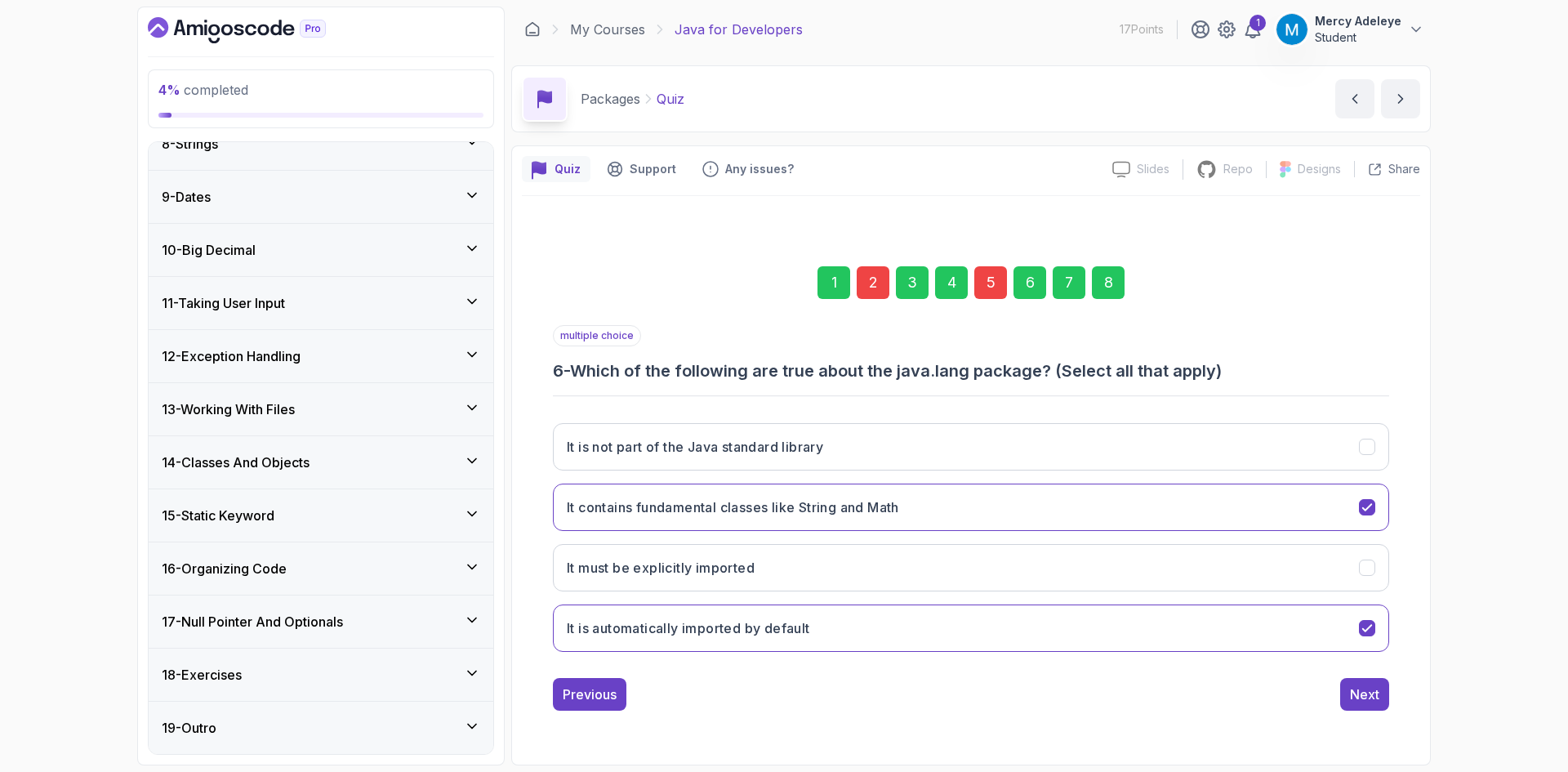click on "Previous" at bounding box center (590, 694) 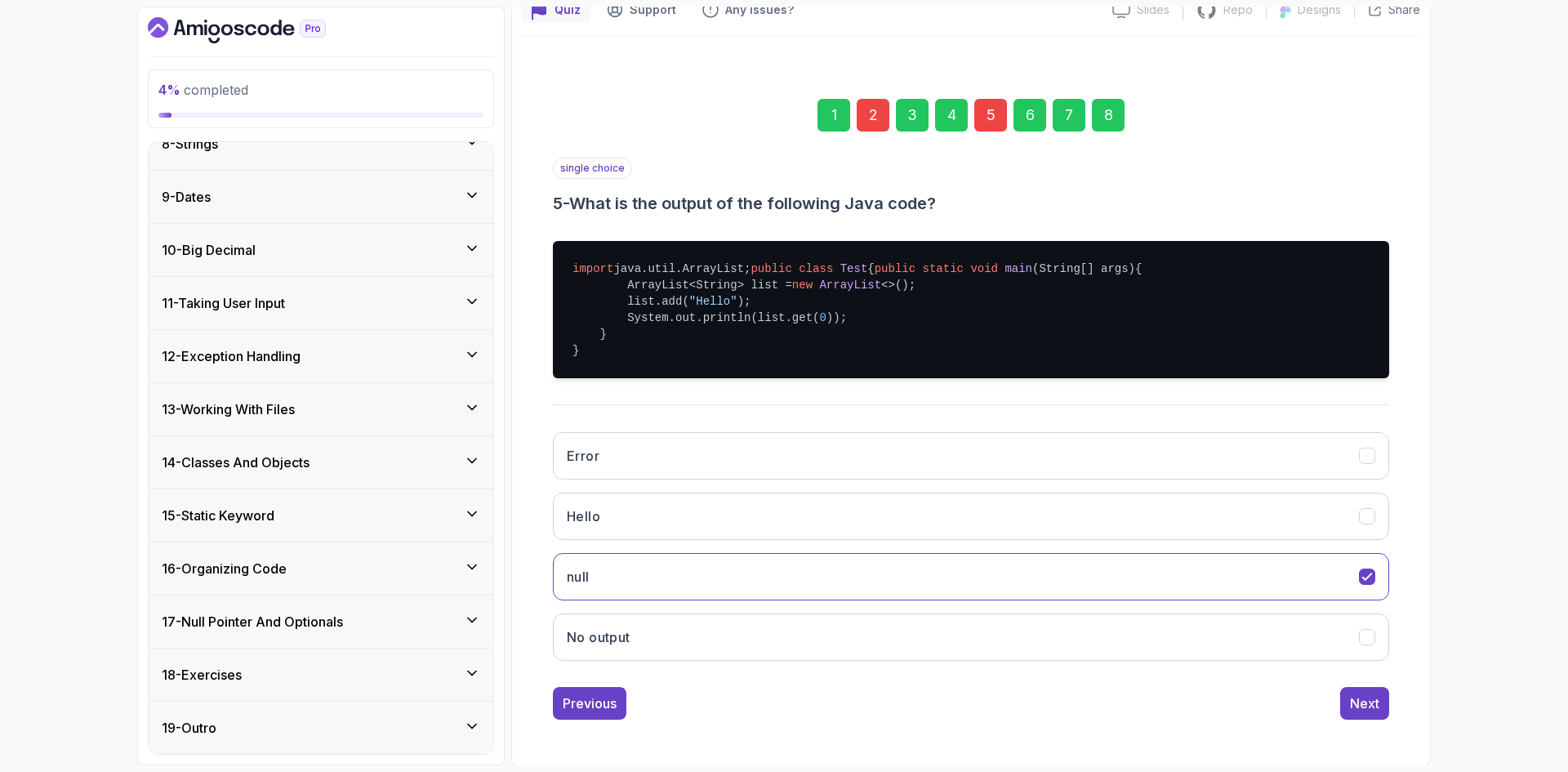 scroll, scrollTop: 164, scrollLeft: 0, axis: vertical 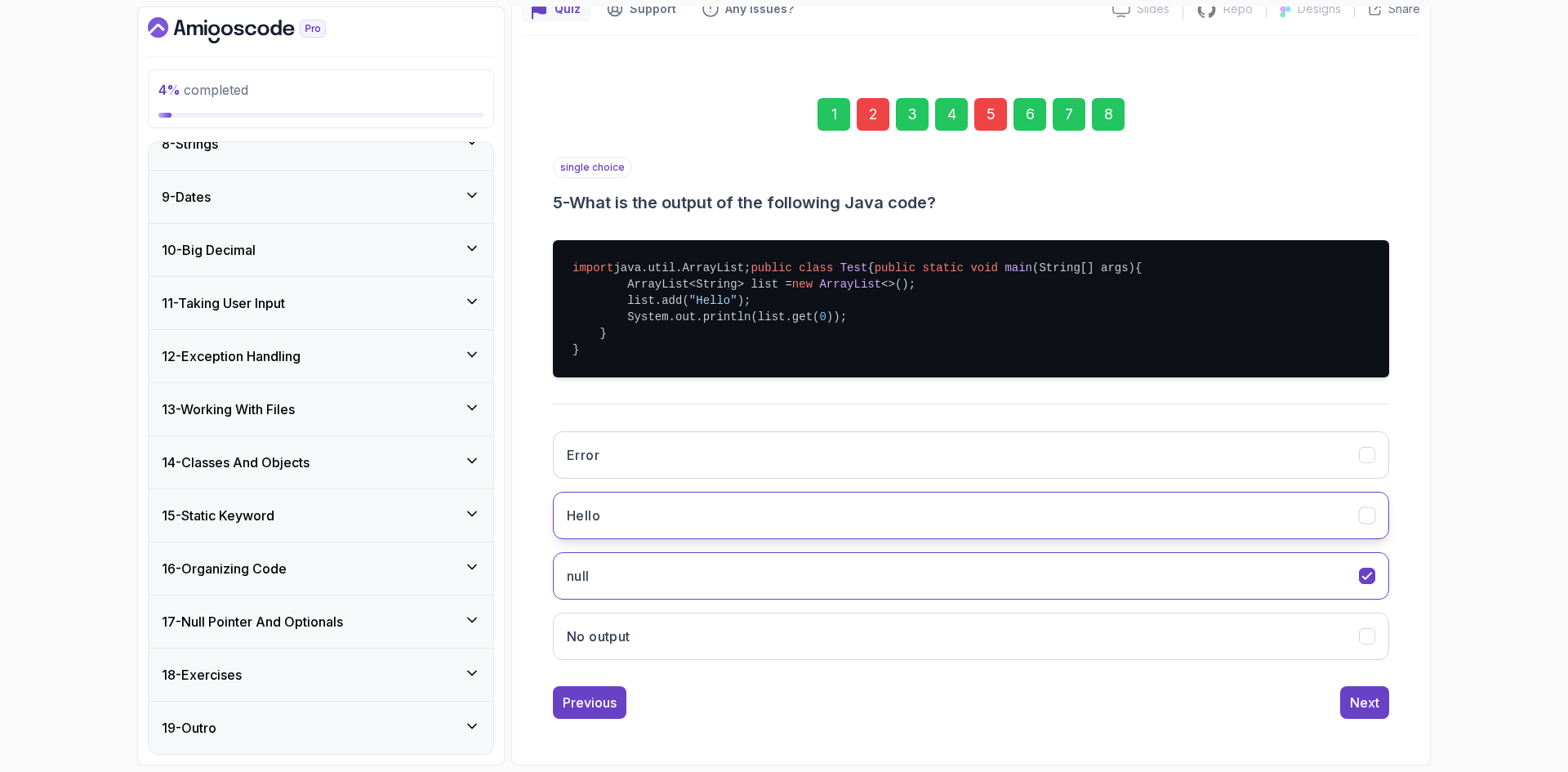 click on "Hello" at bounding box center (583, 515) 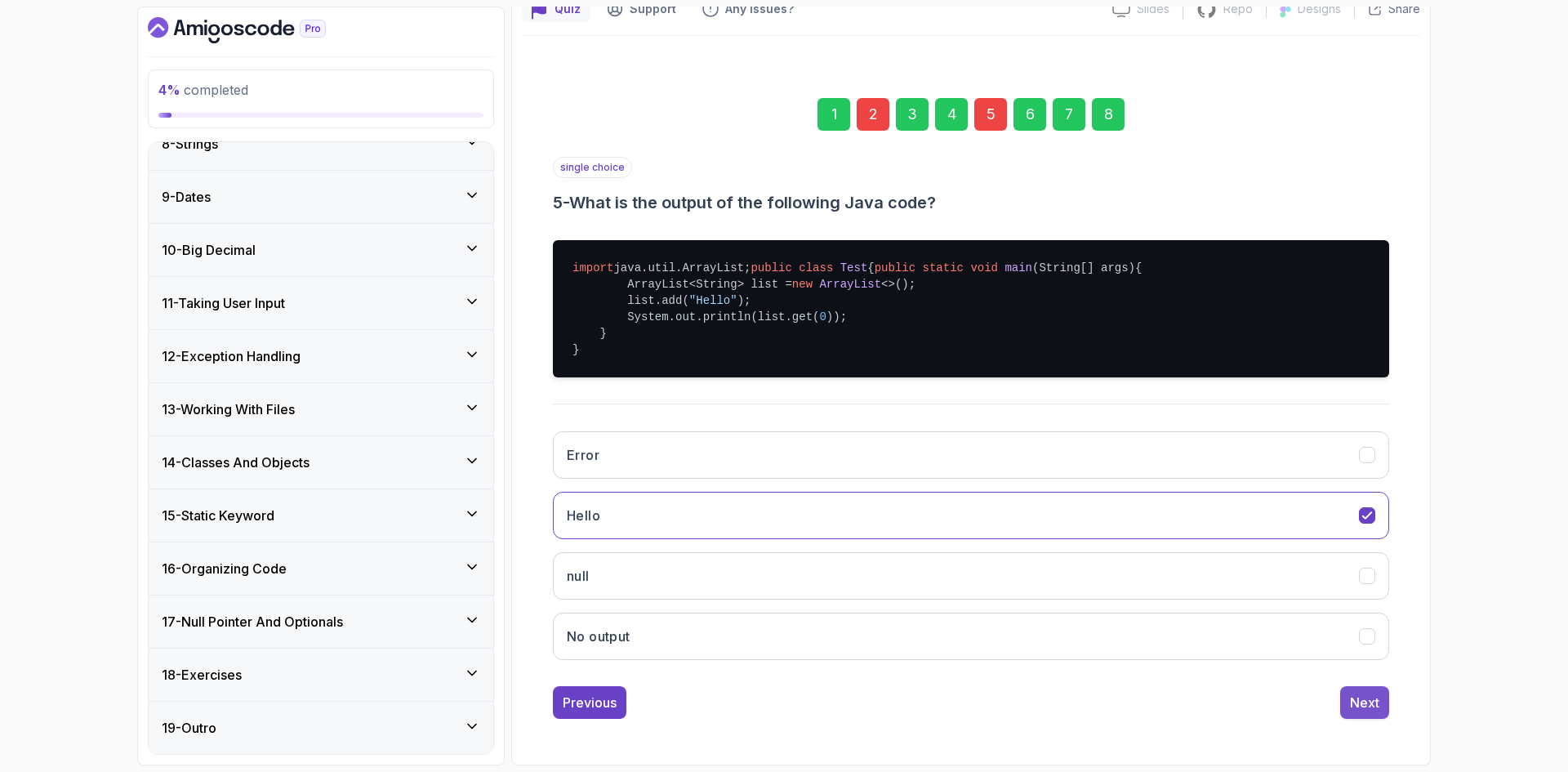 click on "Next" at bounding box center (1365, 703) 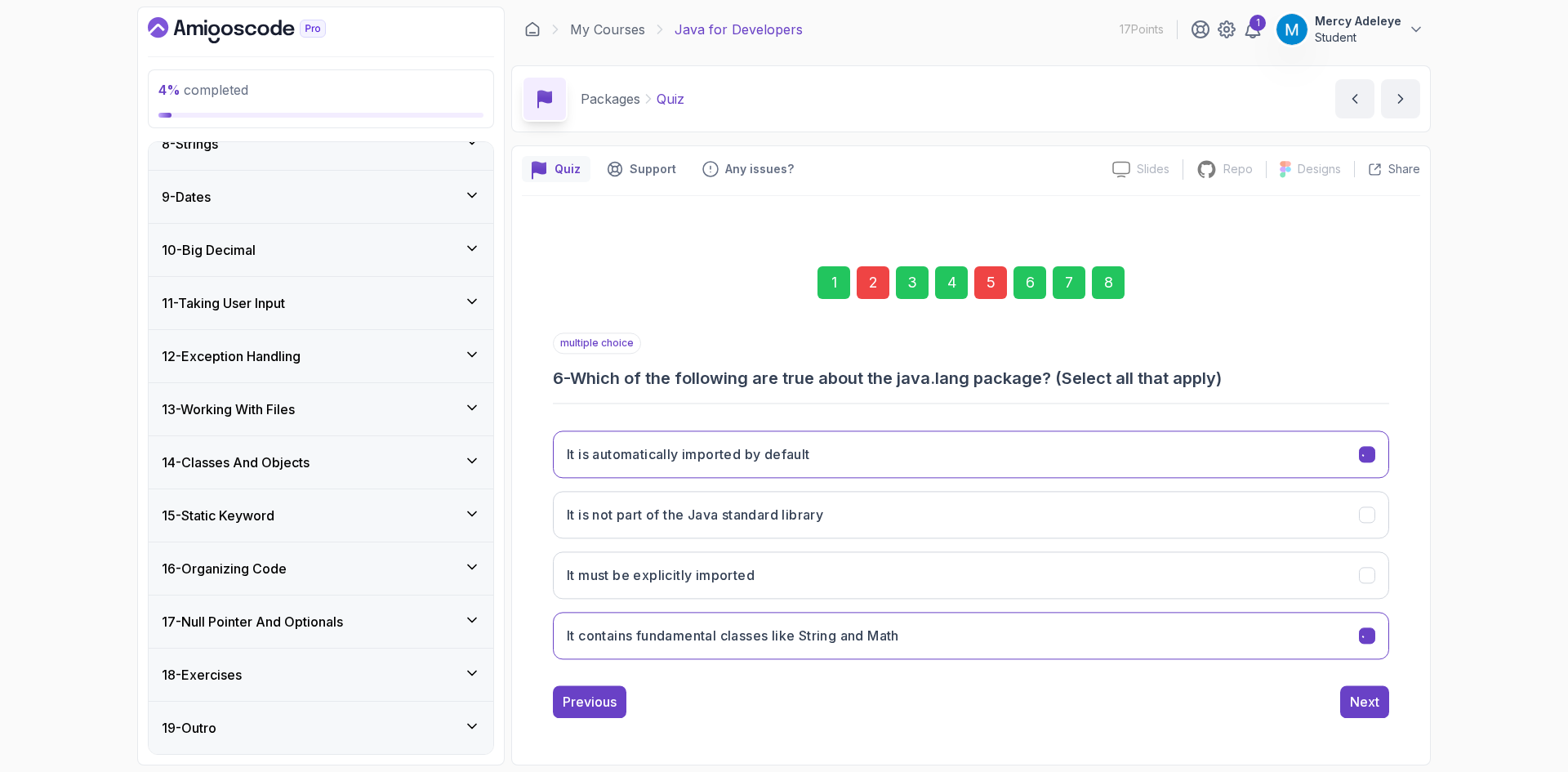 scroll, scrollTop: 0, scrollLeft: 0, axis: both 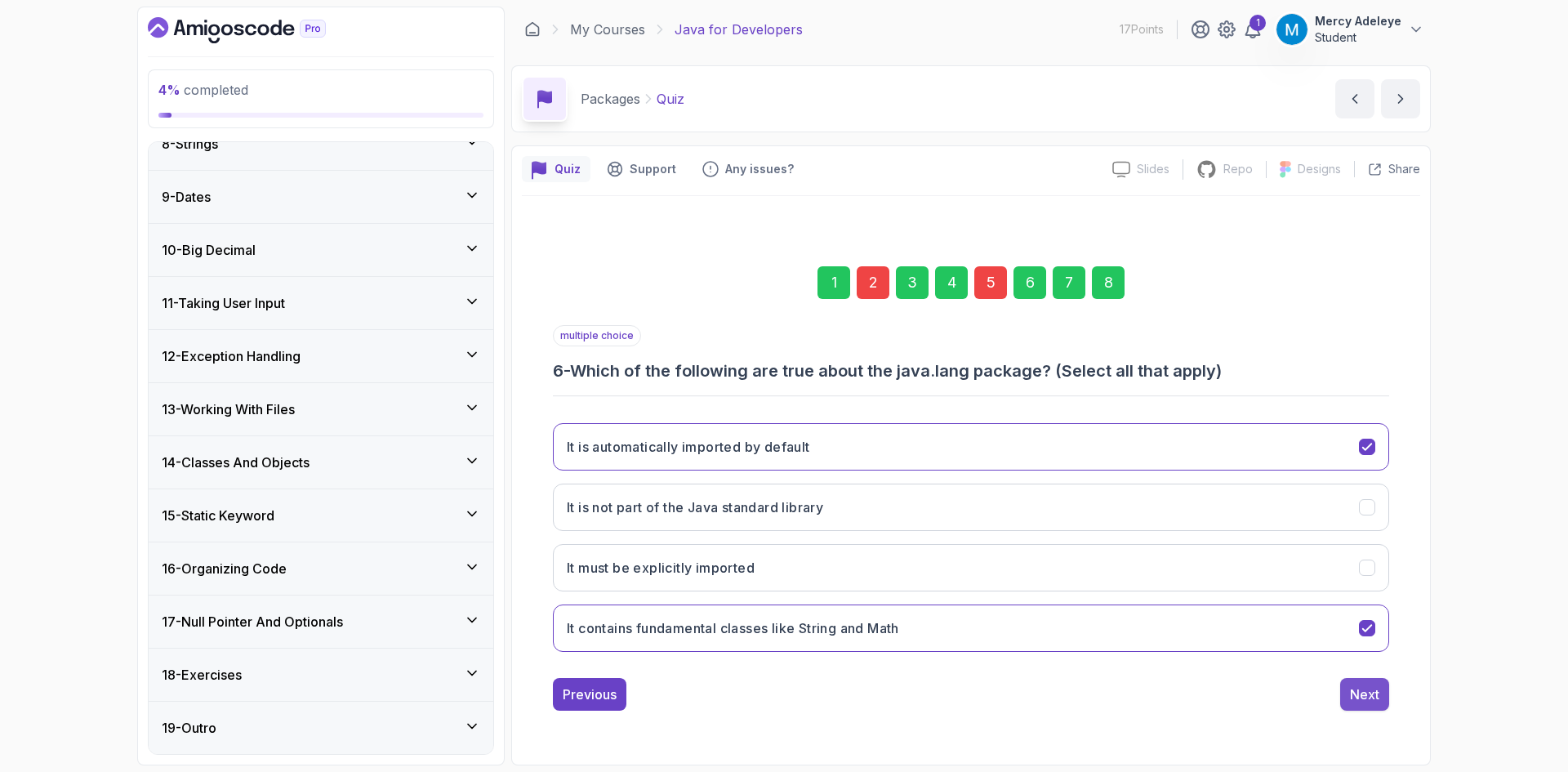 click on "Next" at bounding box center [1365, 694] 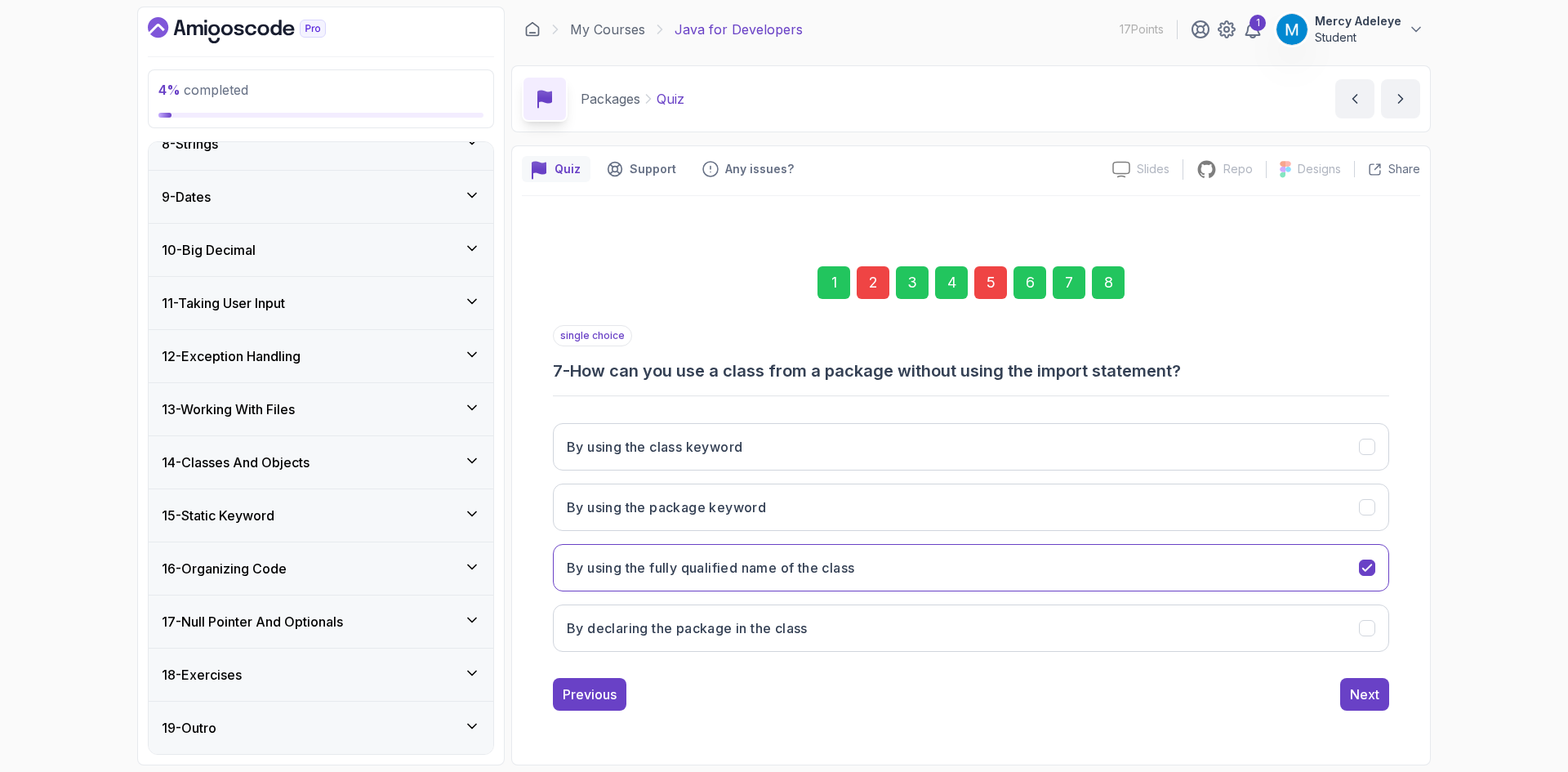 click on "Next" at bounding box center (1365, 694) 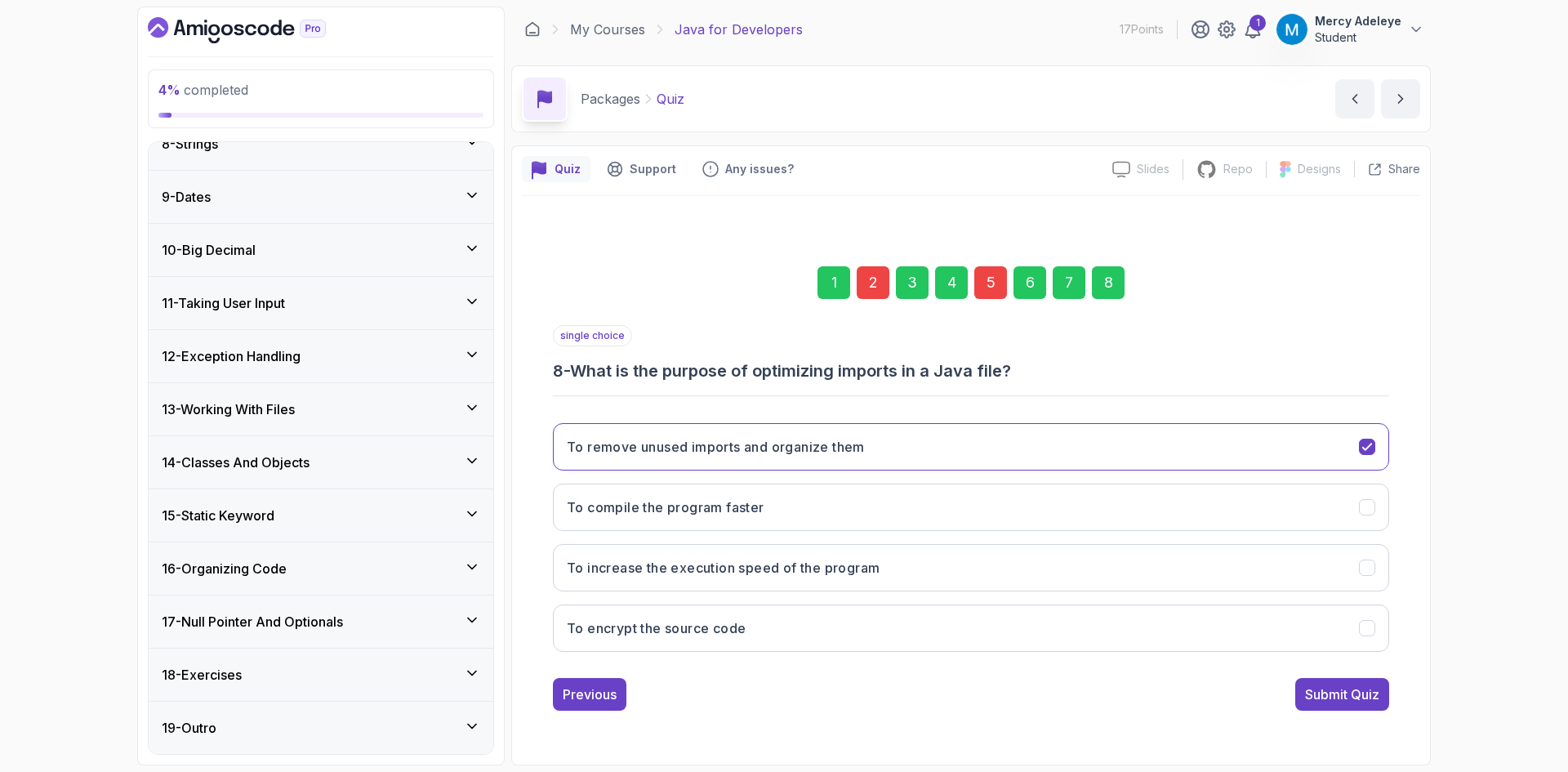 click on "Submit Quiz" at bounding box center [1342, 694] 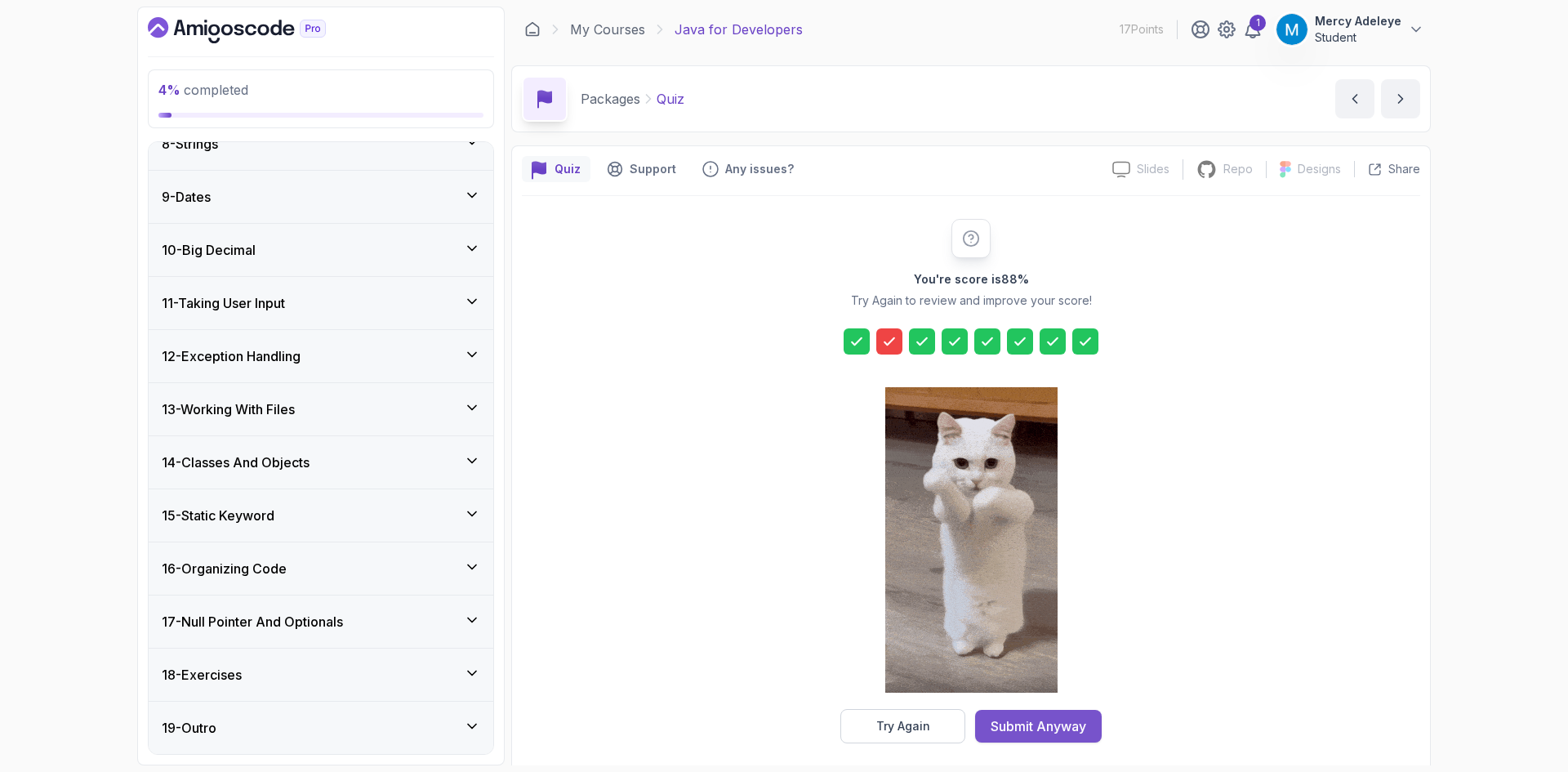 click on "Submit Anyway" at bounding box center [1038, 726] 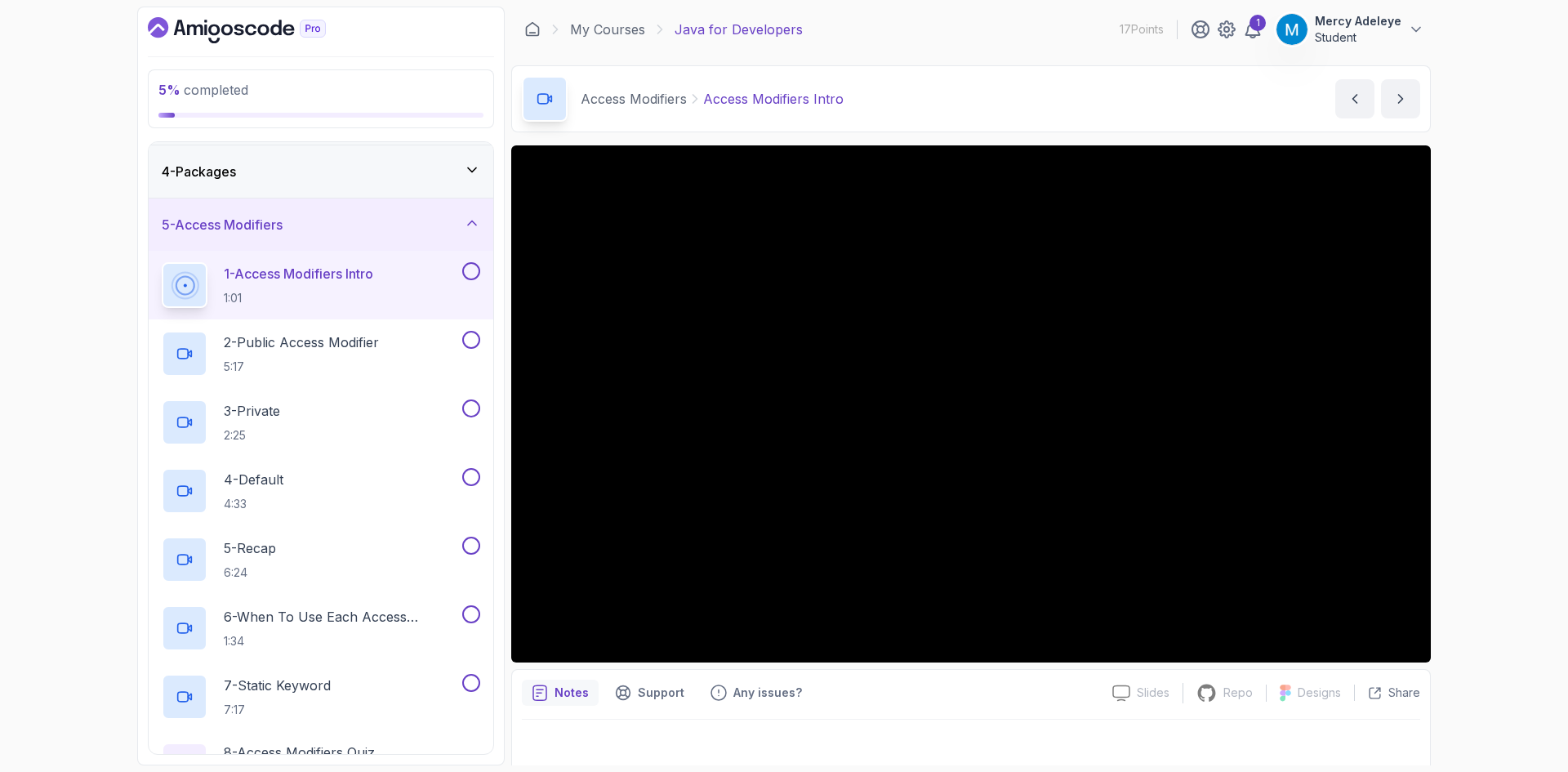 scroll, scrollTop: 151, scrollLeft: 0, axis: vertical 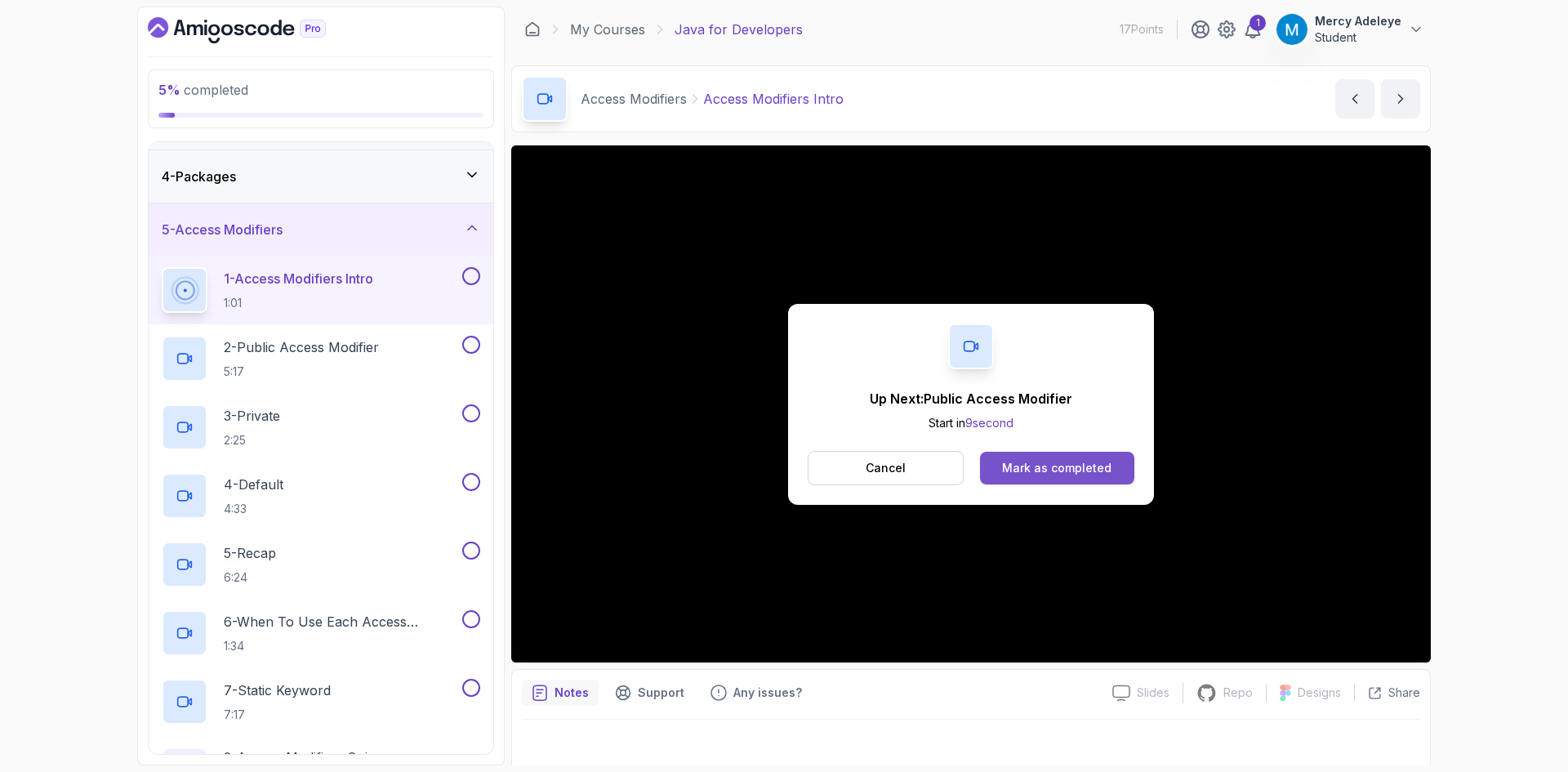 click on "Mark as completed" at bounding box center (1057, 468) 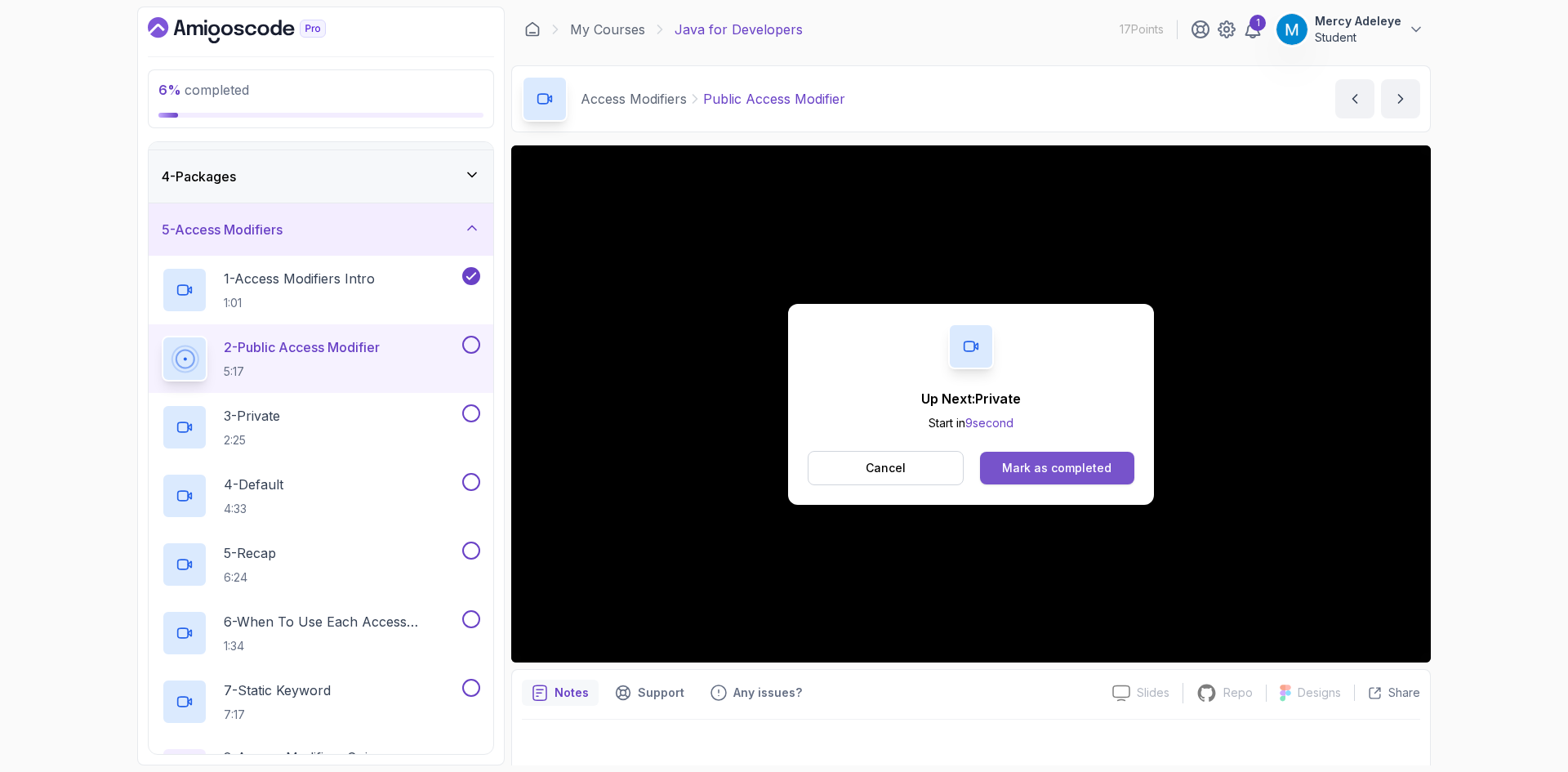 click on "Mark as completed" at bounding box center [1057, 468] 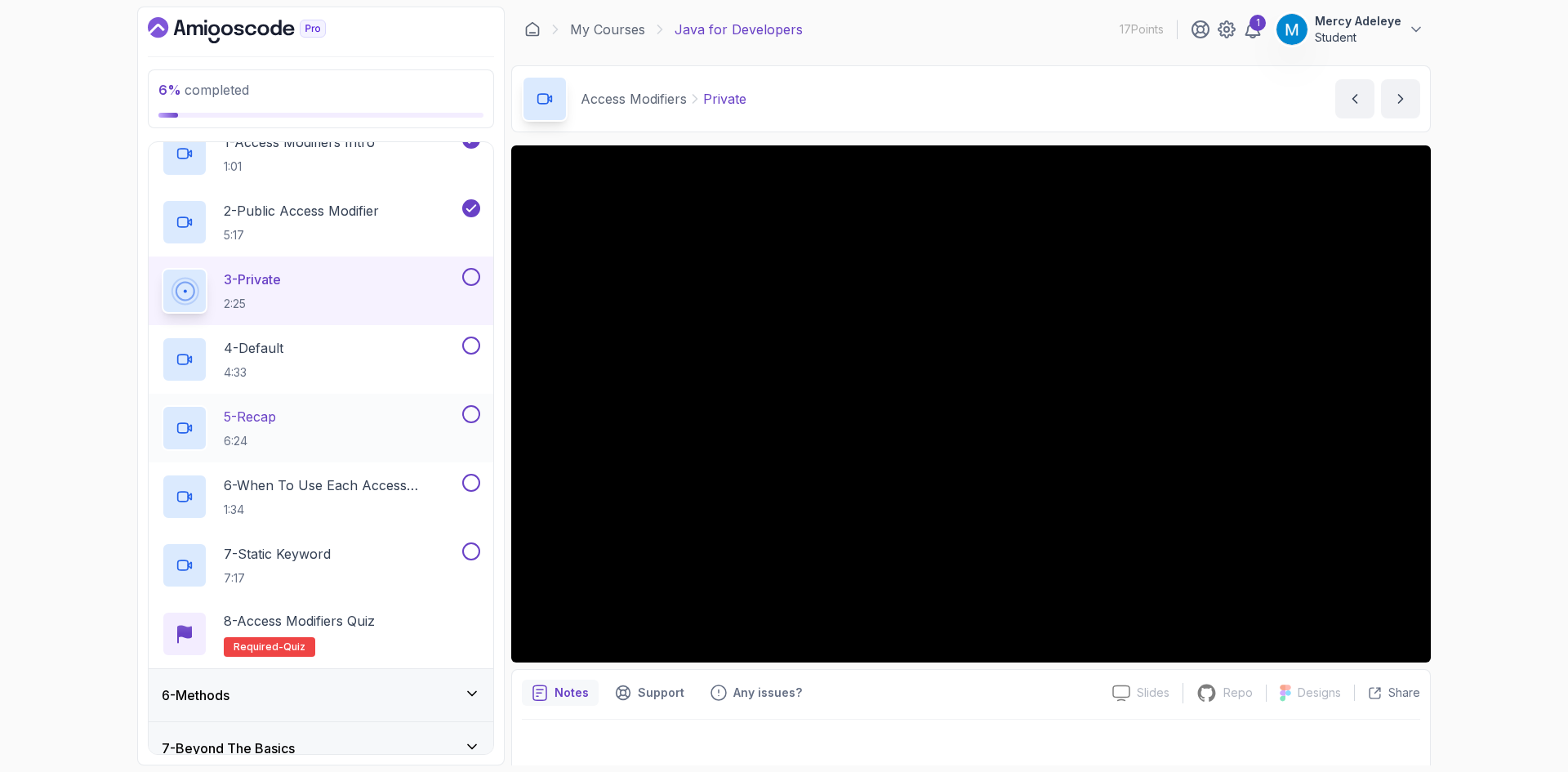 scroll, scrollTop: 293, scrollLeft: 0, axis: vertical 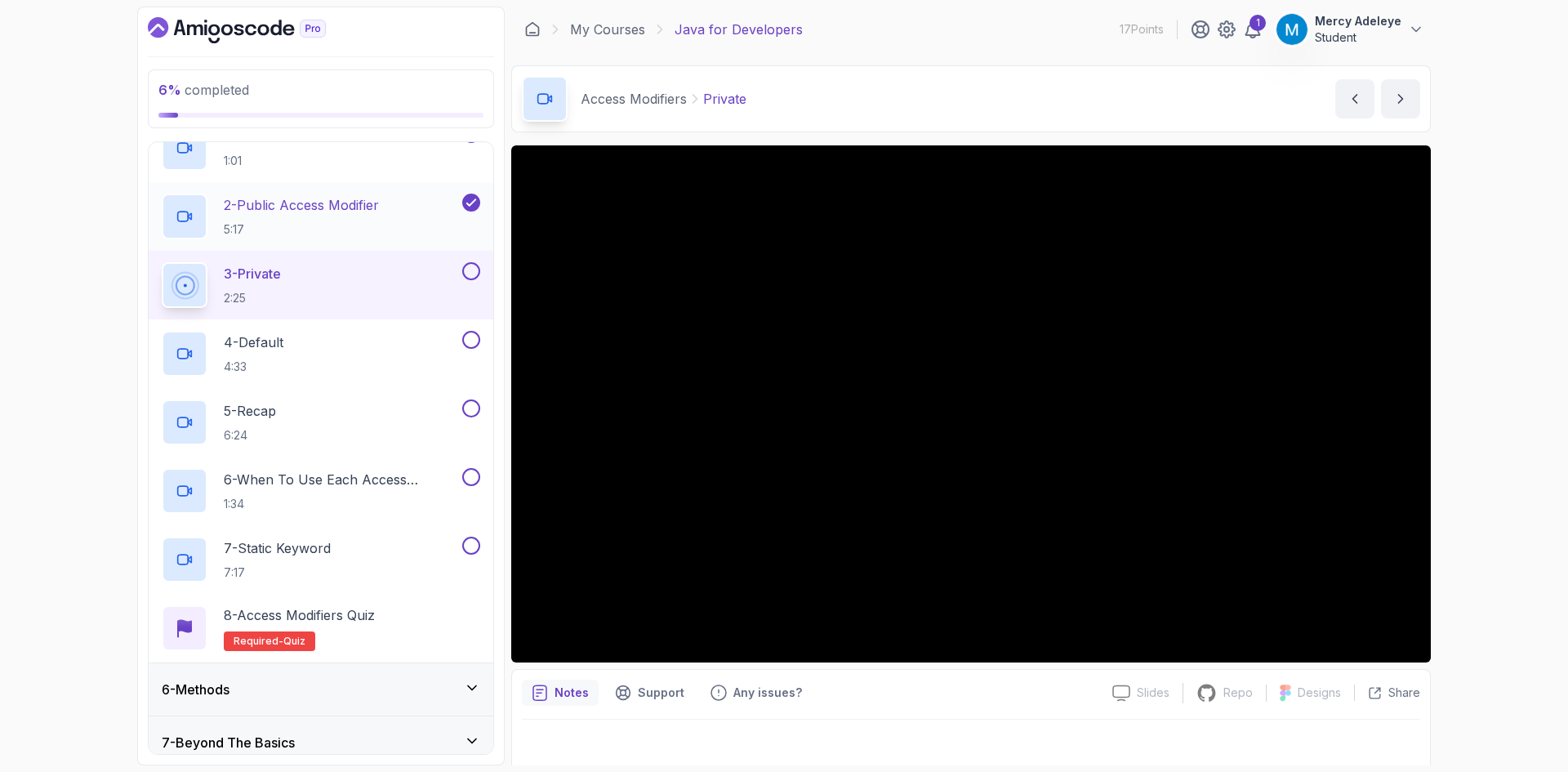 click on "2  -  Public Access Modifier" at bounding box center [301, 205] 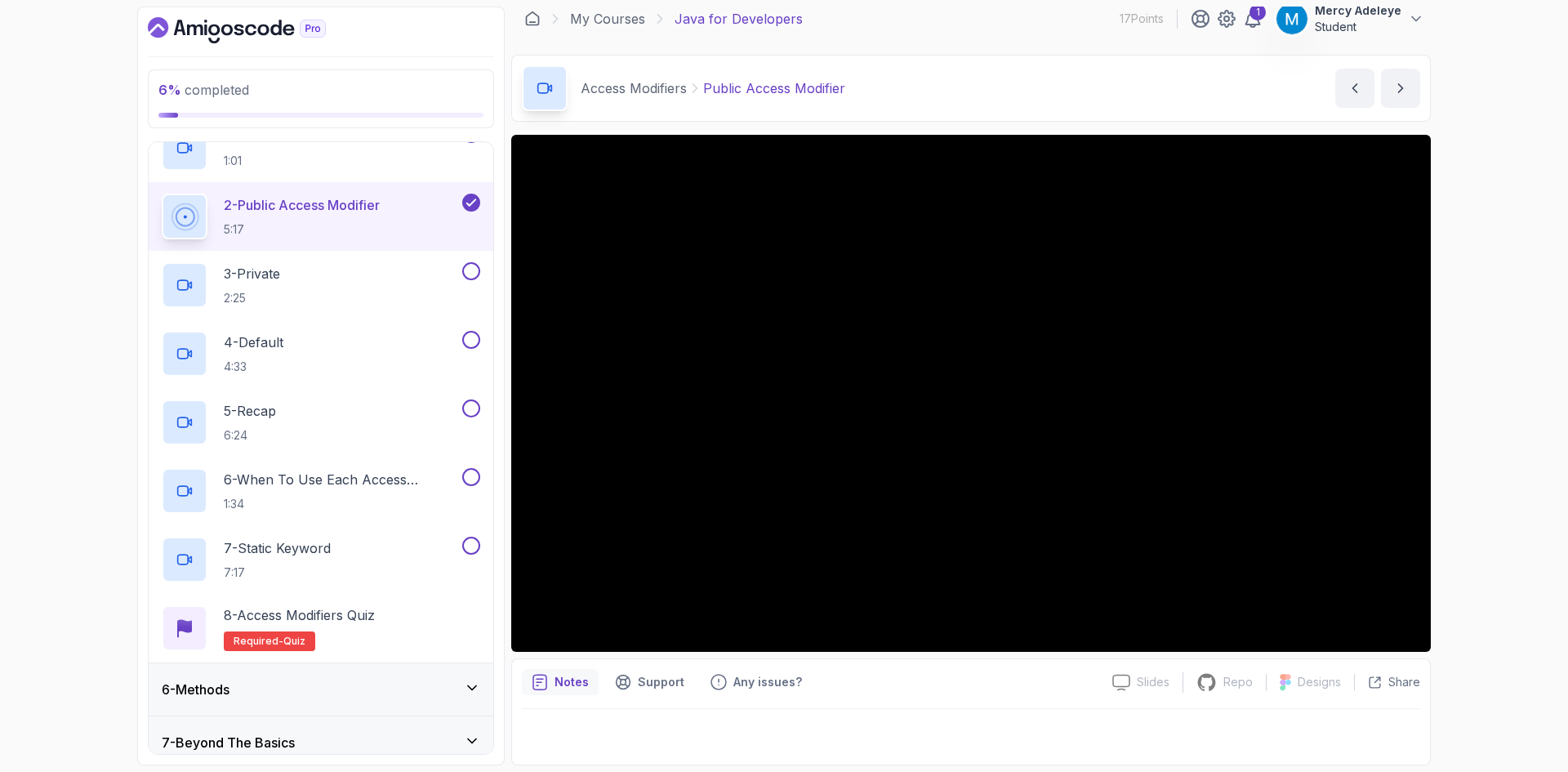 scroll, scrollTop: 0, scrollLeft: 0, axis: both 